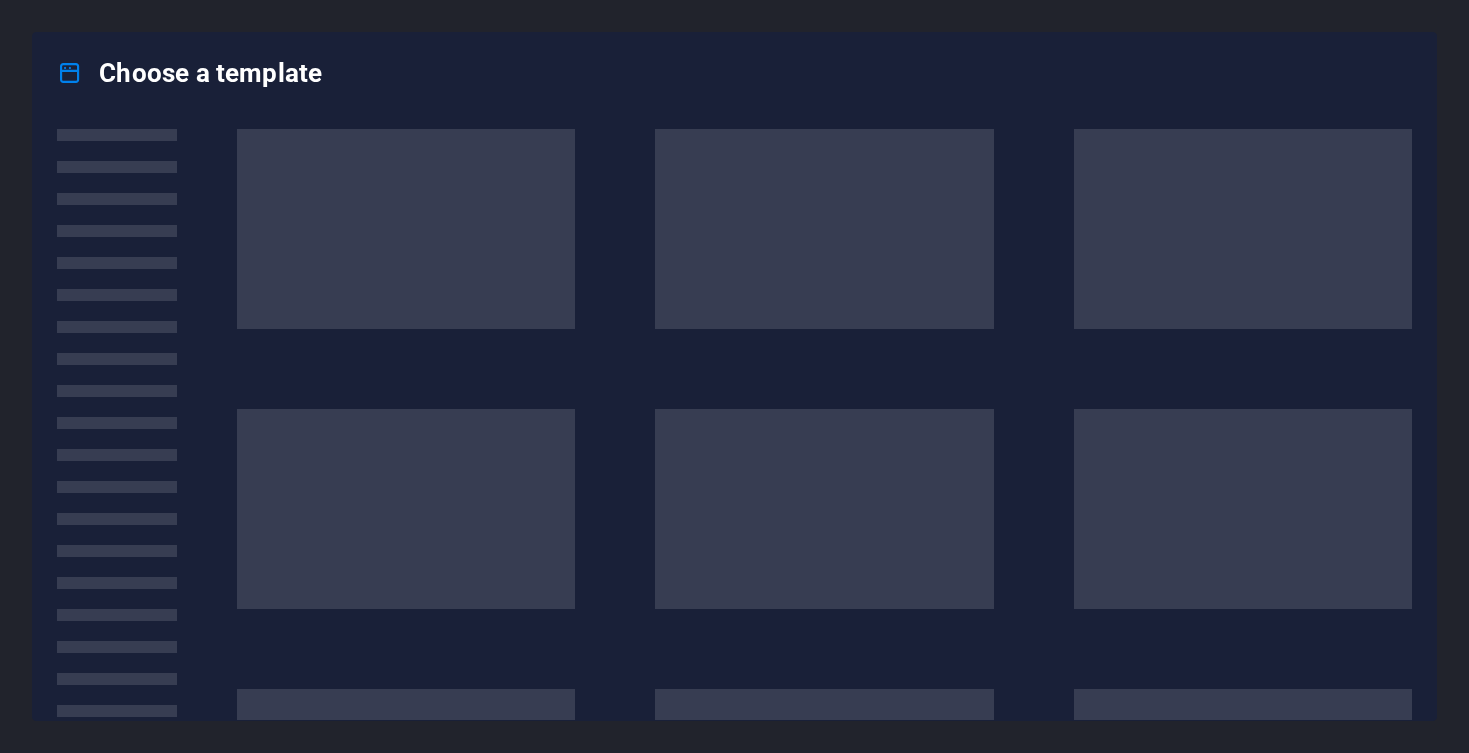 scroll, scrollTop: 0, scrollLeft: 0, axis: both 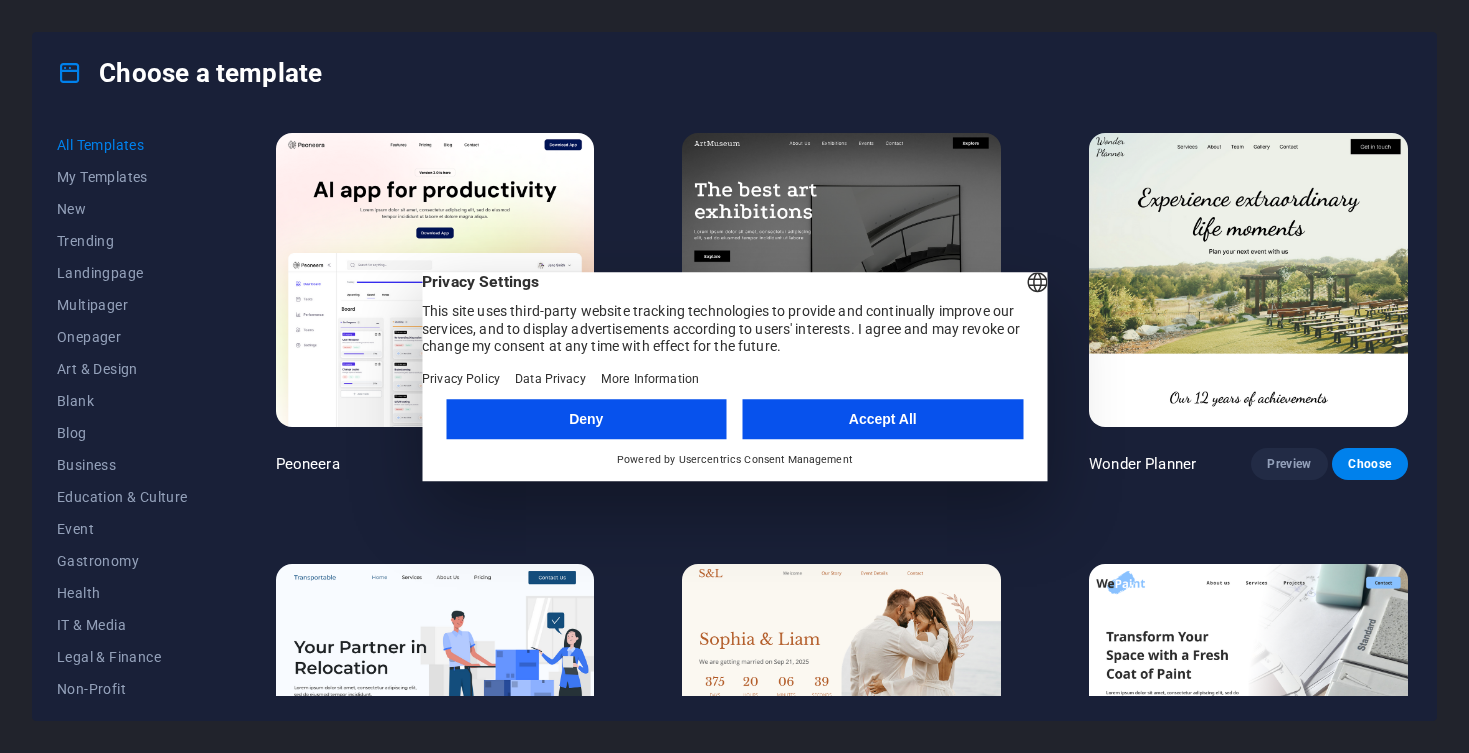 click on "Accept All" at bounding box center (883, 419) 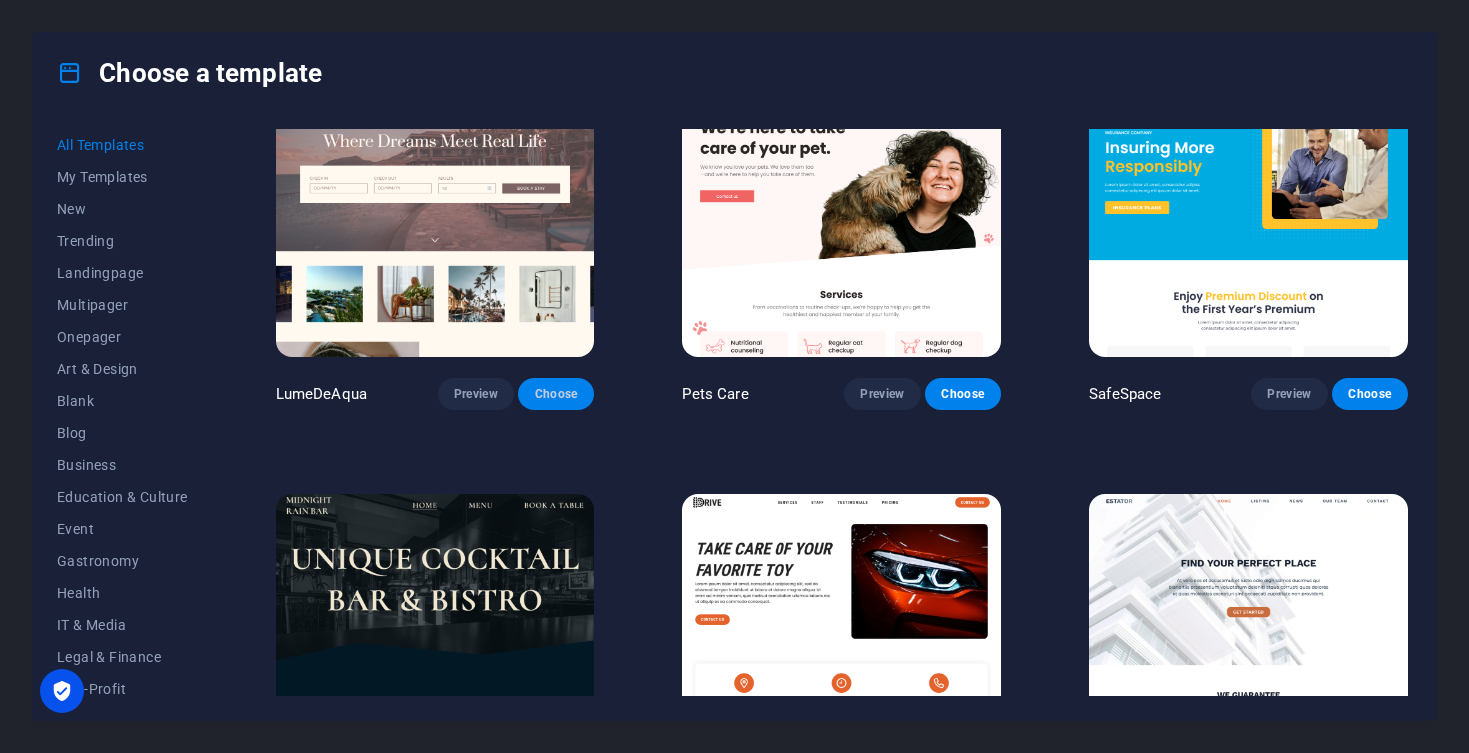 scroll, scrollTop: 3111, scrollLeft: 0, axis: vertical 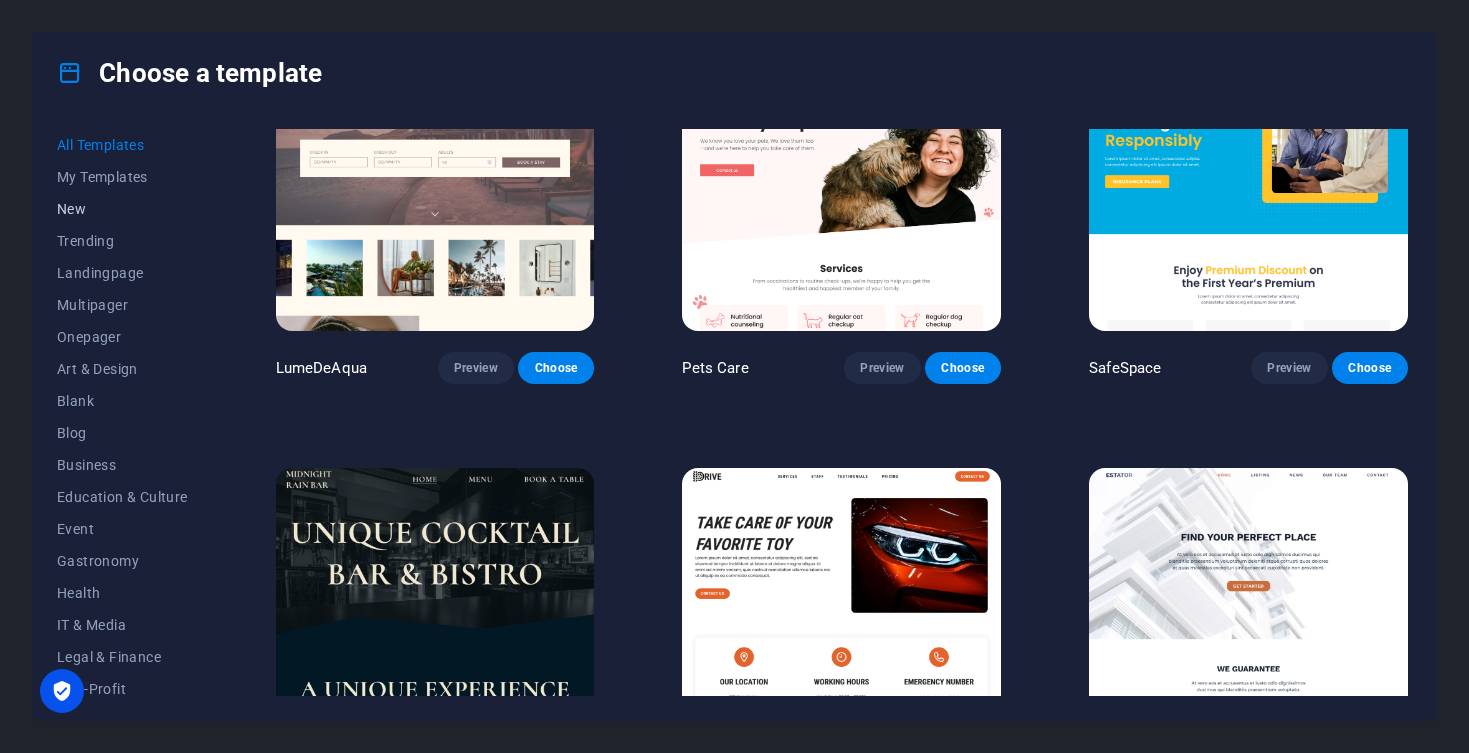 click on "New" at bounding box center [122, 209] 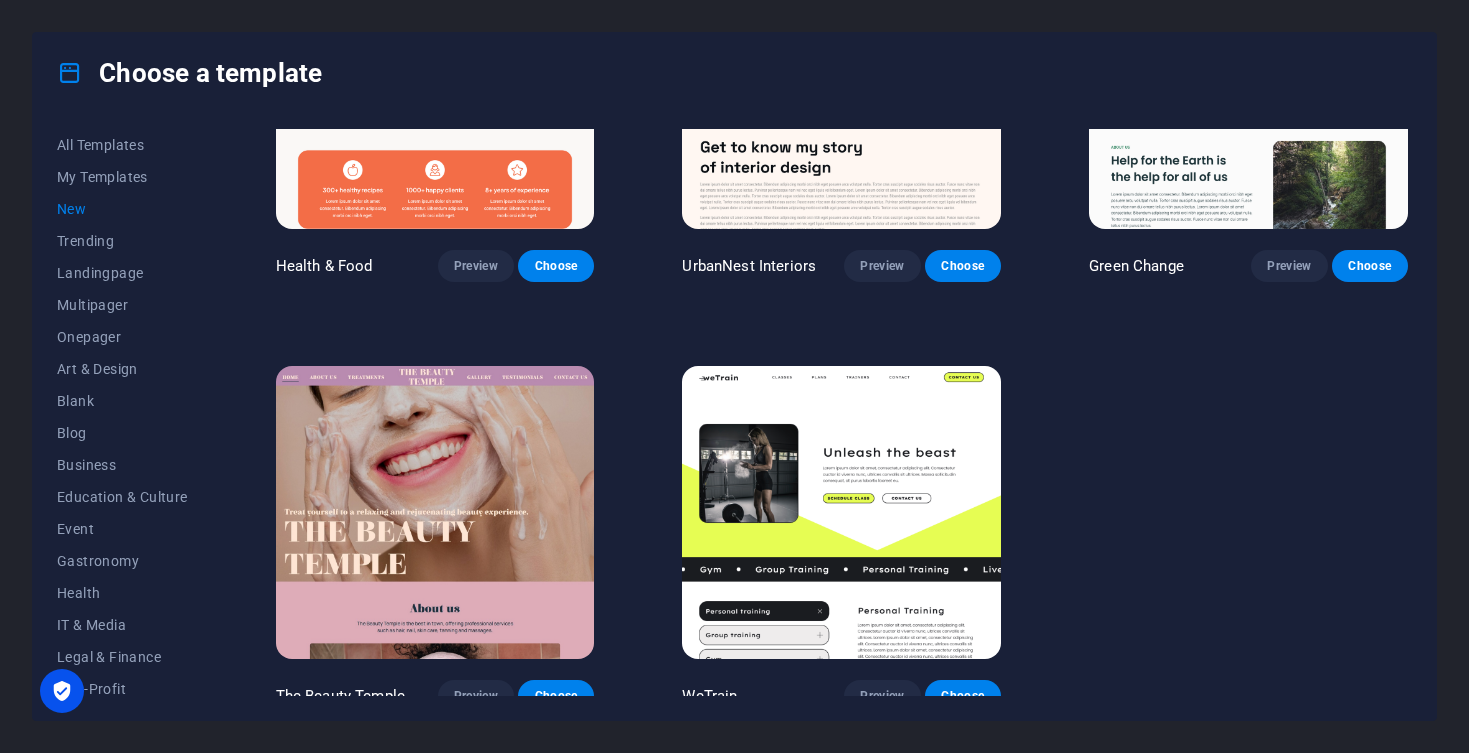 click on "New" at bounding box center [122, 209] 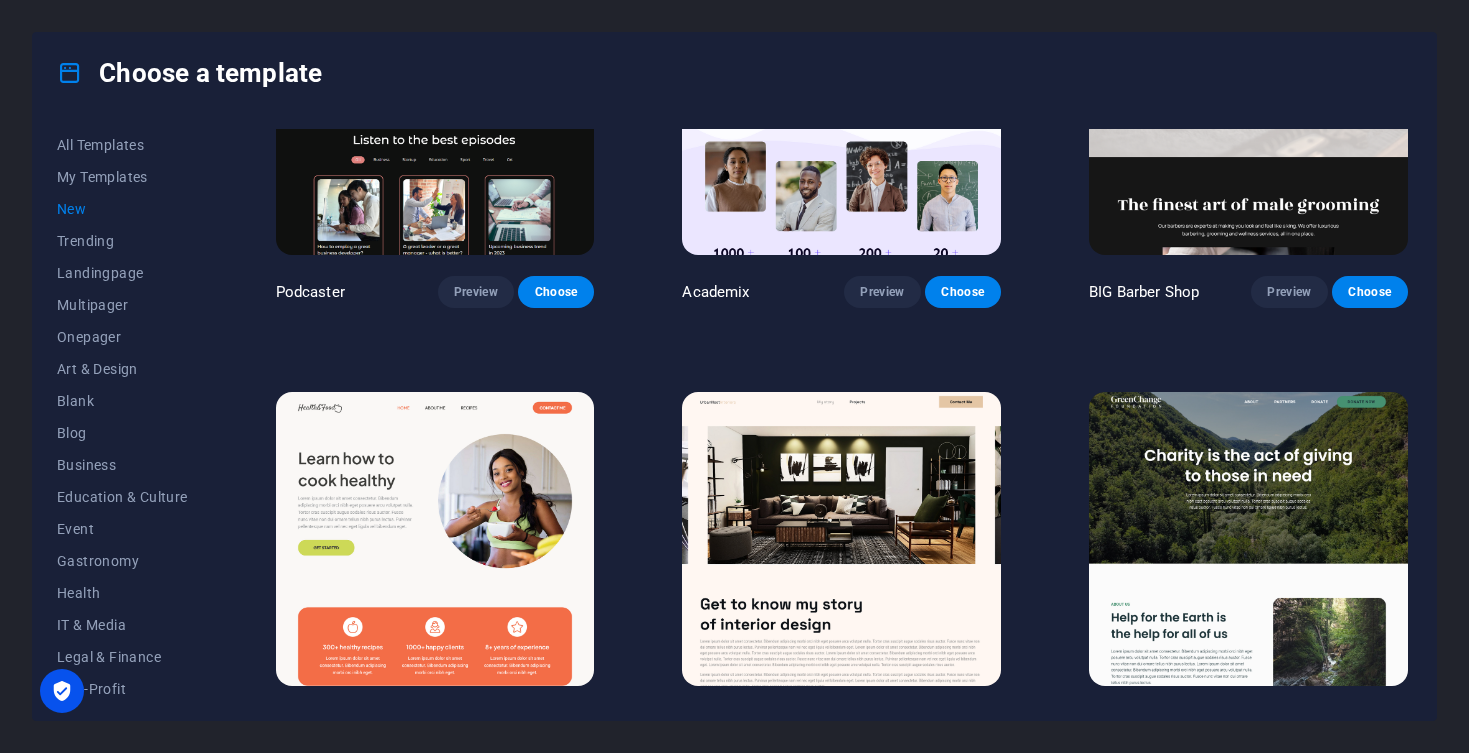 scroll, scrollTop: 1230, scrollLeft: 0, axis: vertical 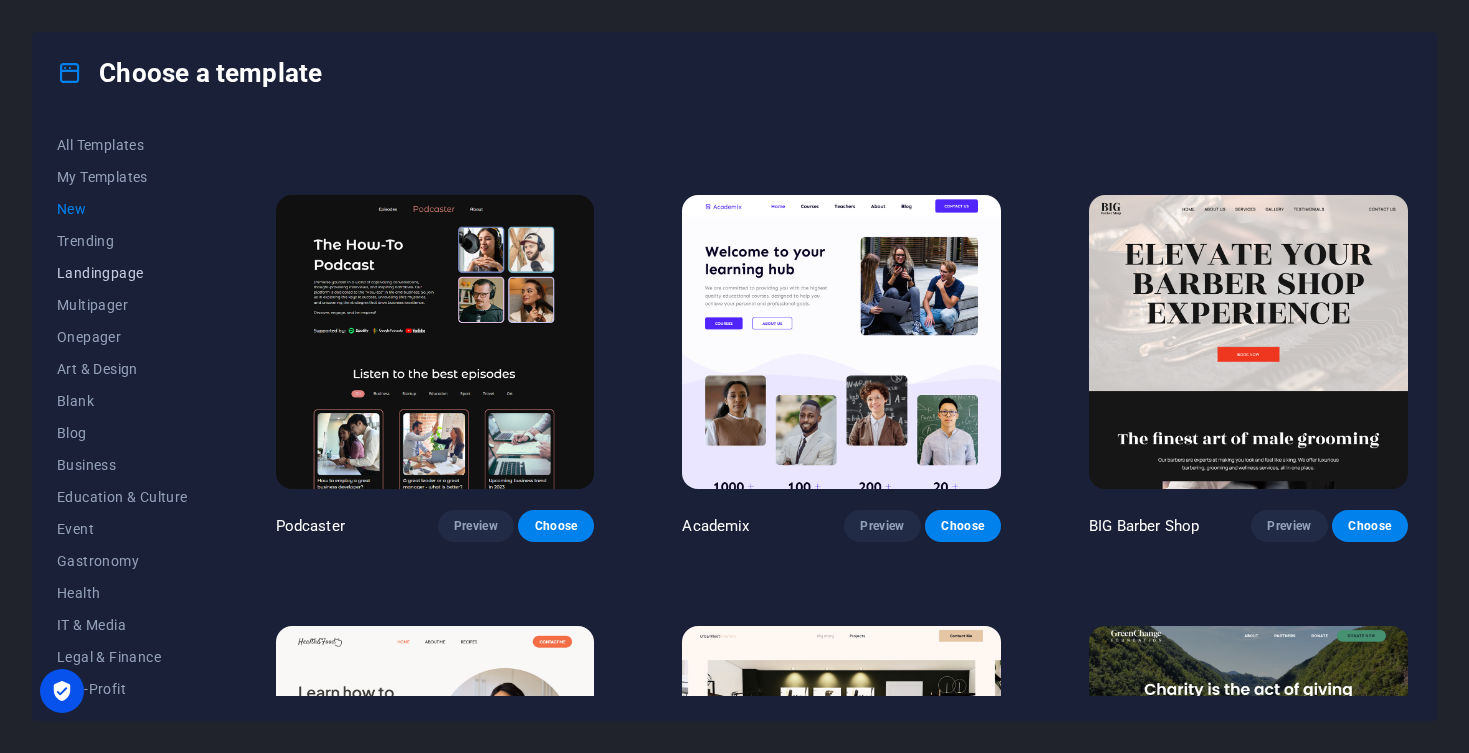 click on "Landingpage" at bounding box center [122, 273] 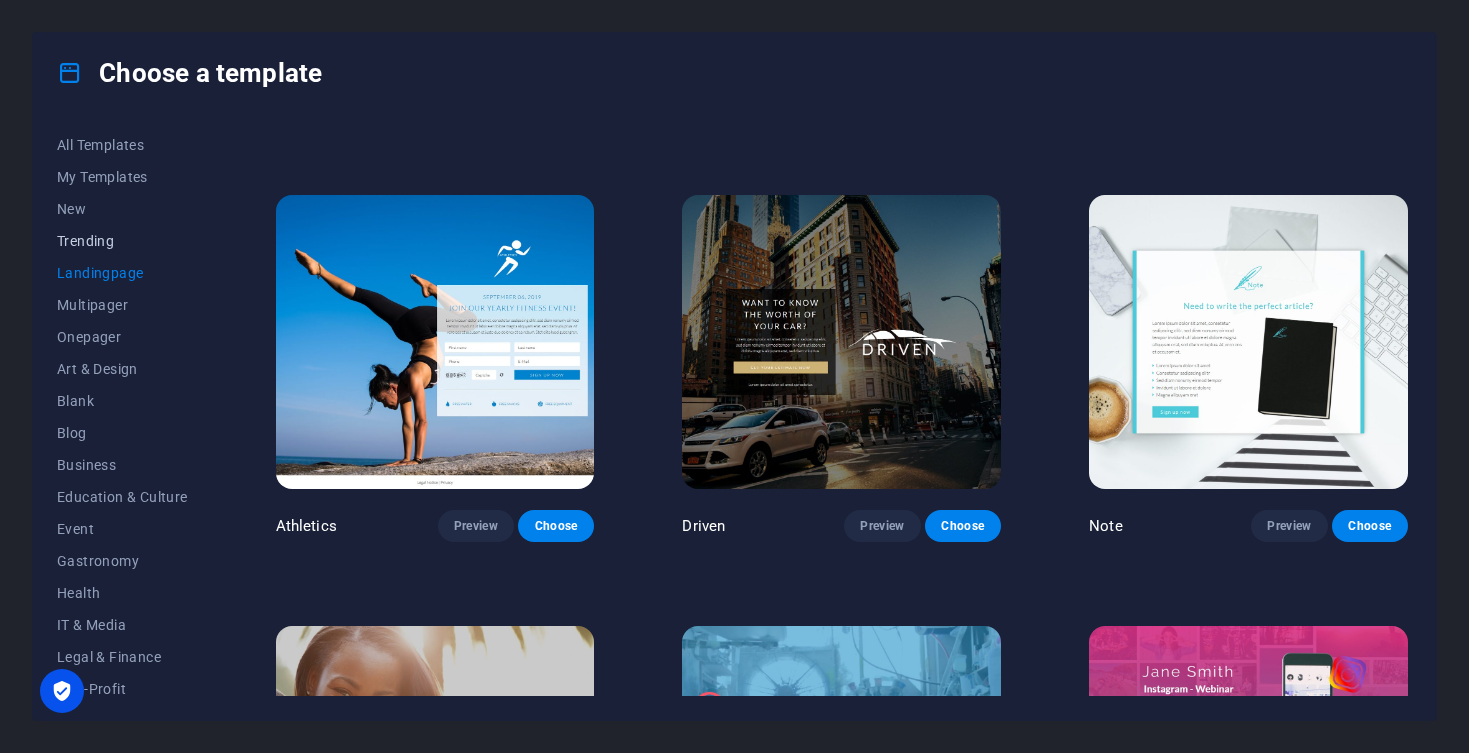 click on "Trending" at bounding box center [122, 241] 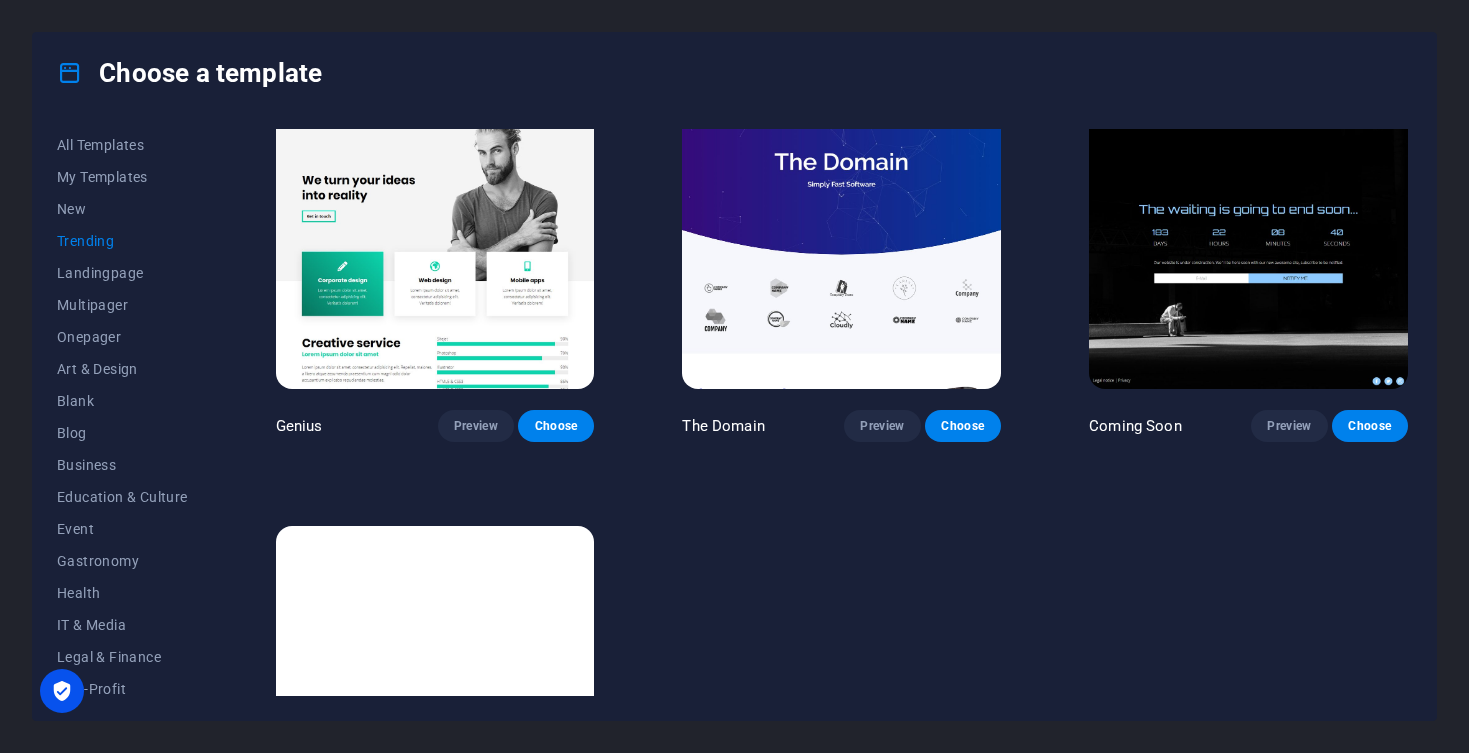 scroll, scrollTop: 1693, scrollLeft: 0, axis: vertical 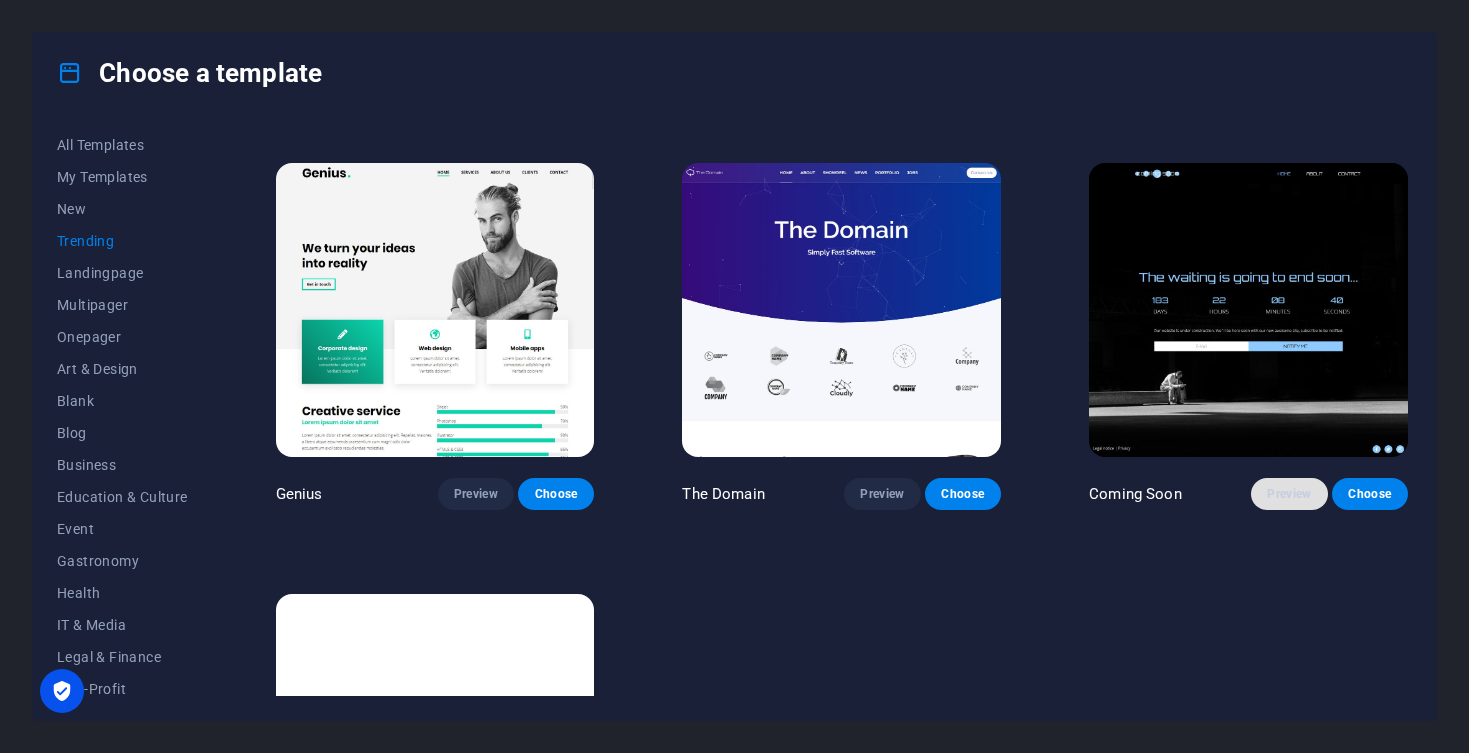 click on "Preview" at bounding box center [1289, 494] 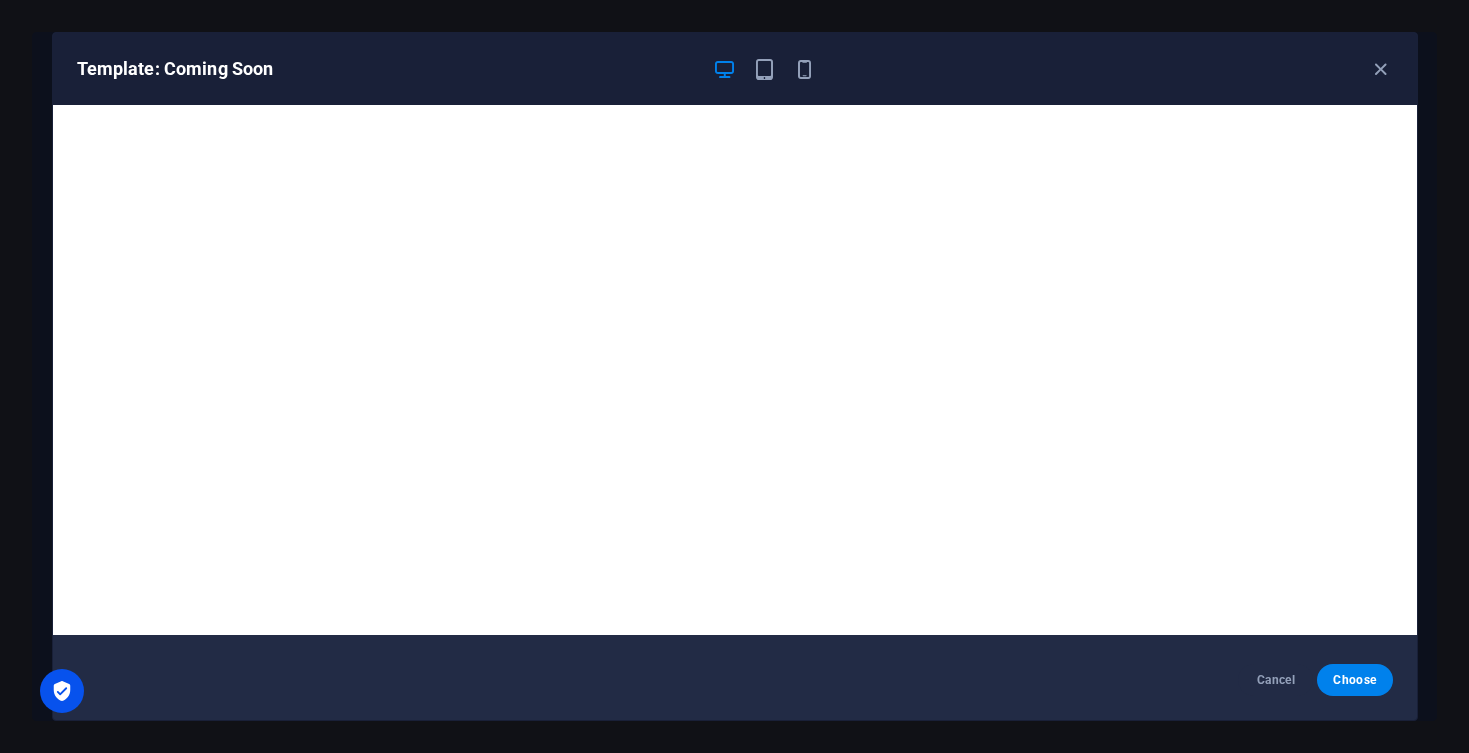 scroll, scrollTop: 5, scrollLeft: 0, axis: vertical 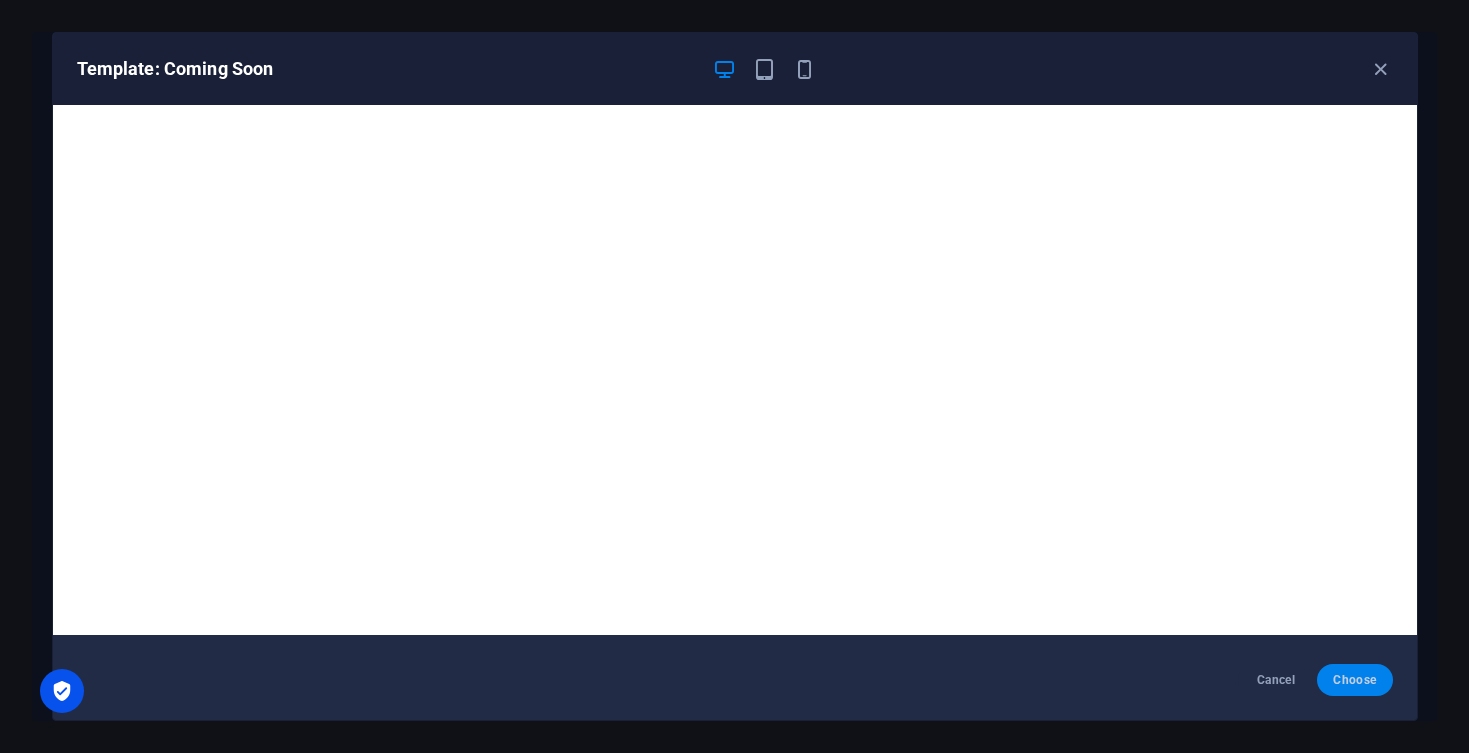 click on "Choose" at bounding box center [1354, 680] 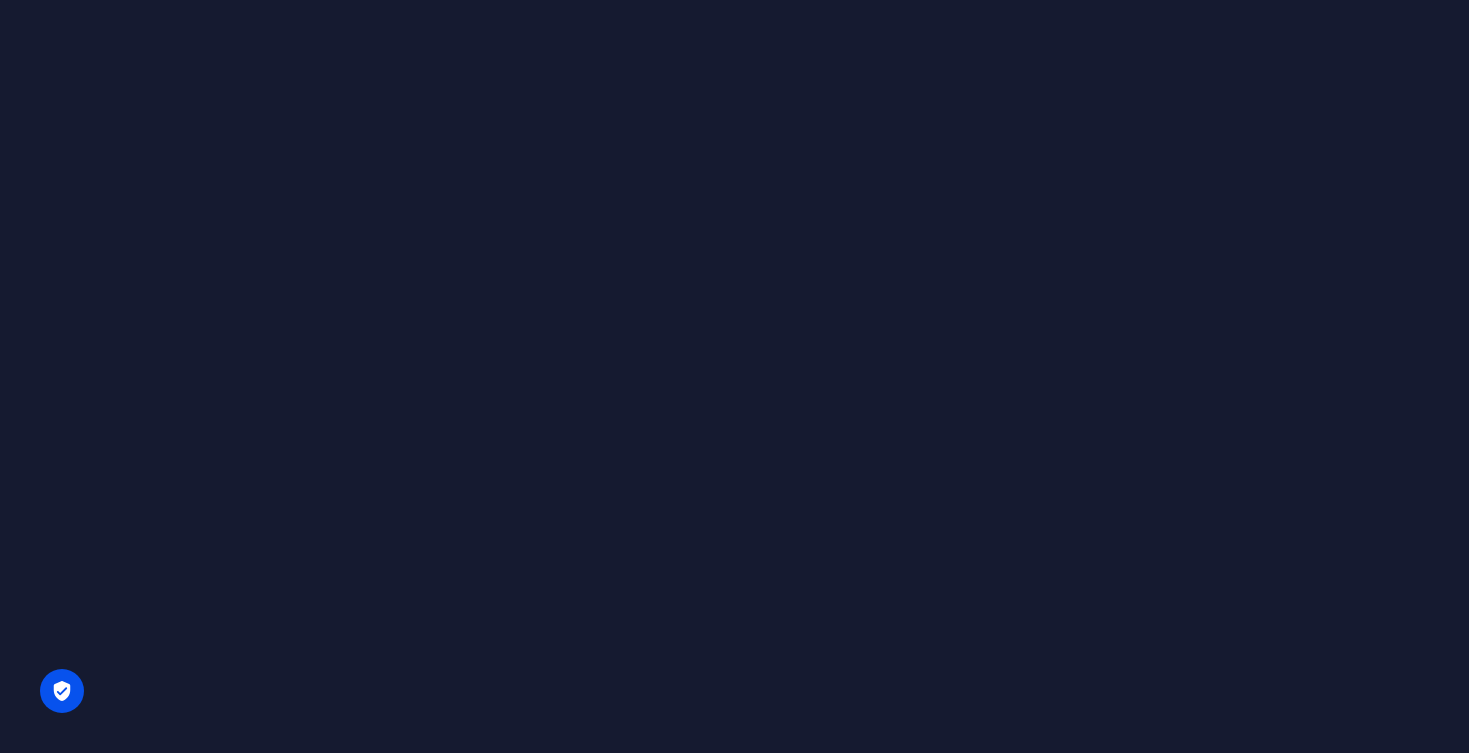 scroll, scrollTop: 0, scrollLeft: 0, axis: both 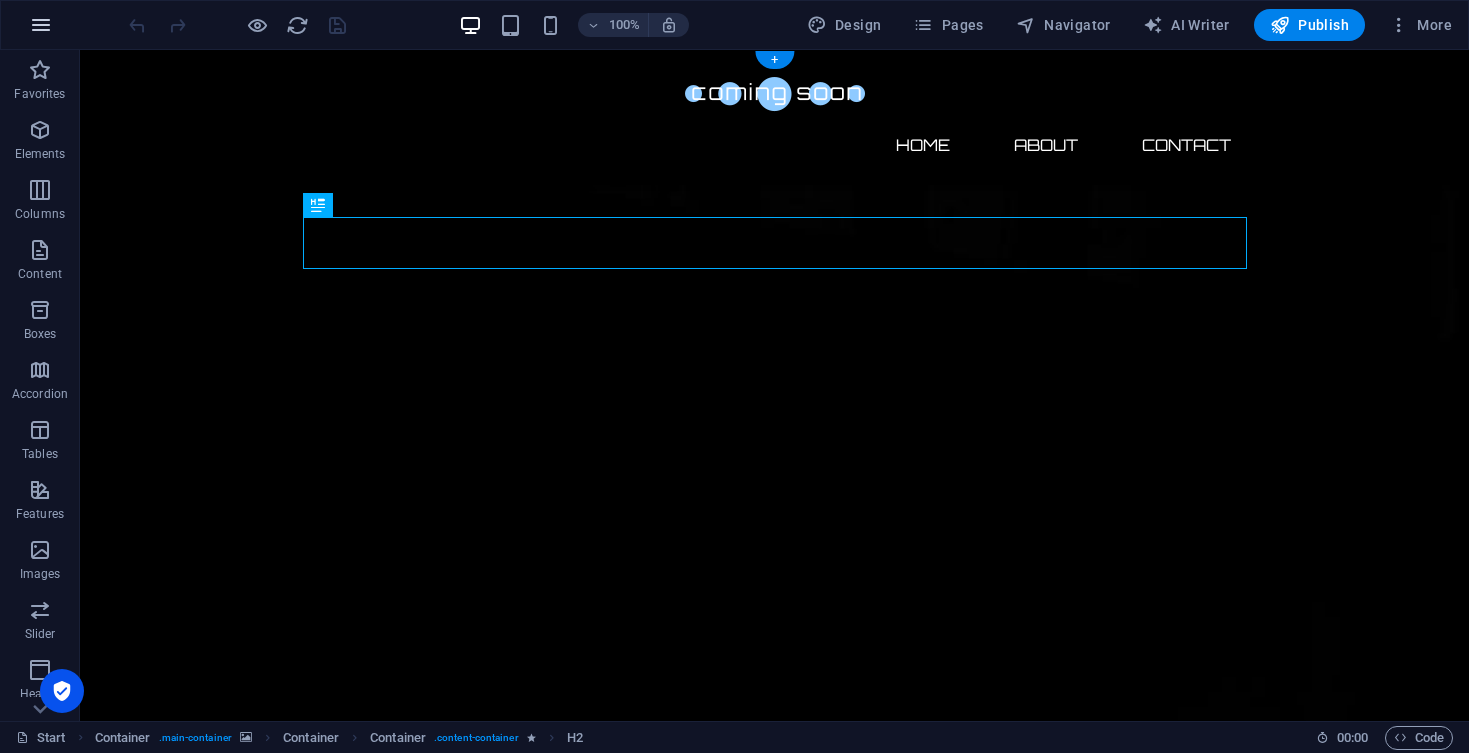 click at bounding box center [41, 25] 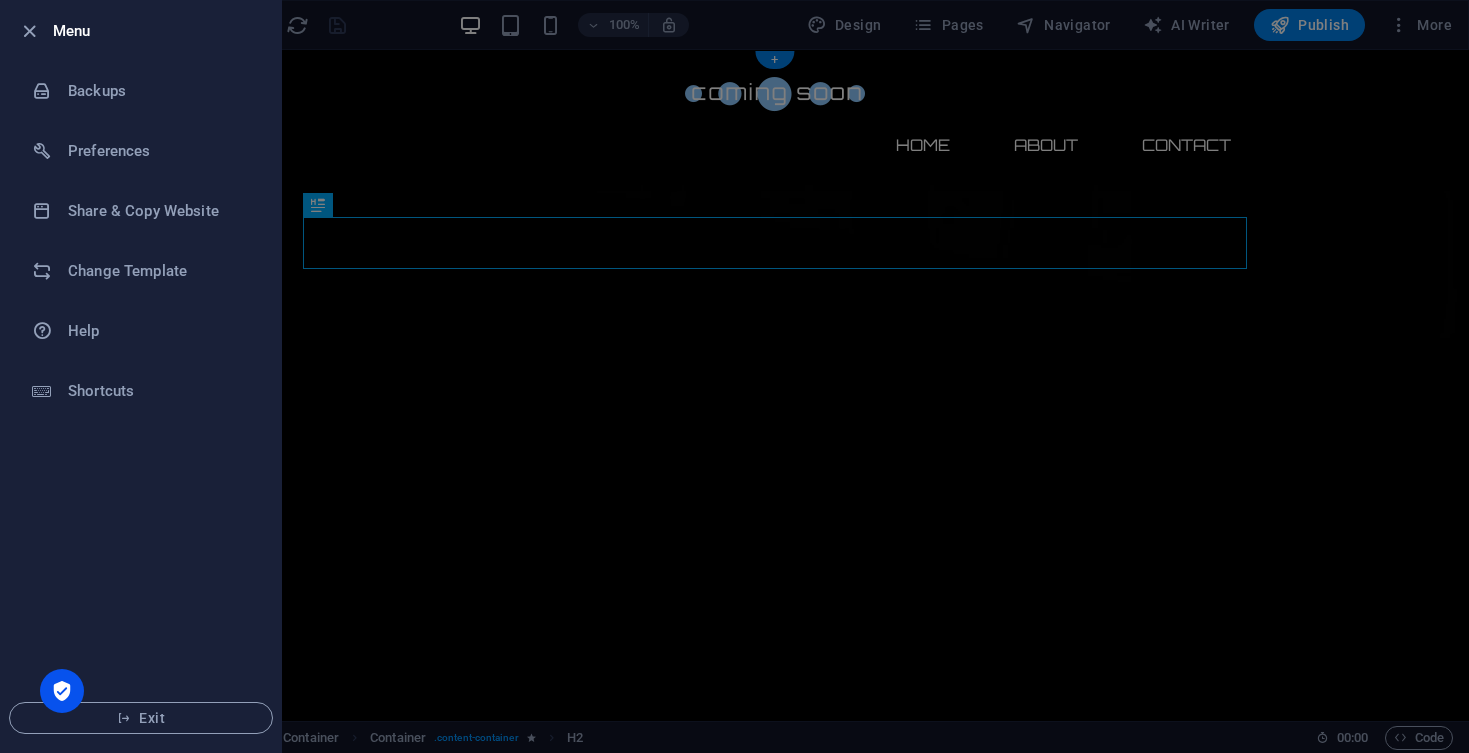 click at bounding box center [734, 376] 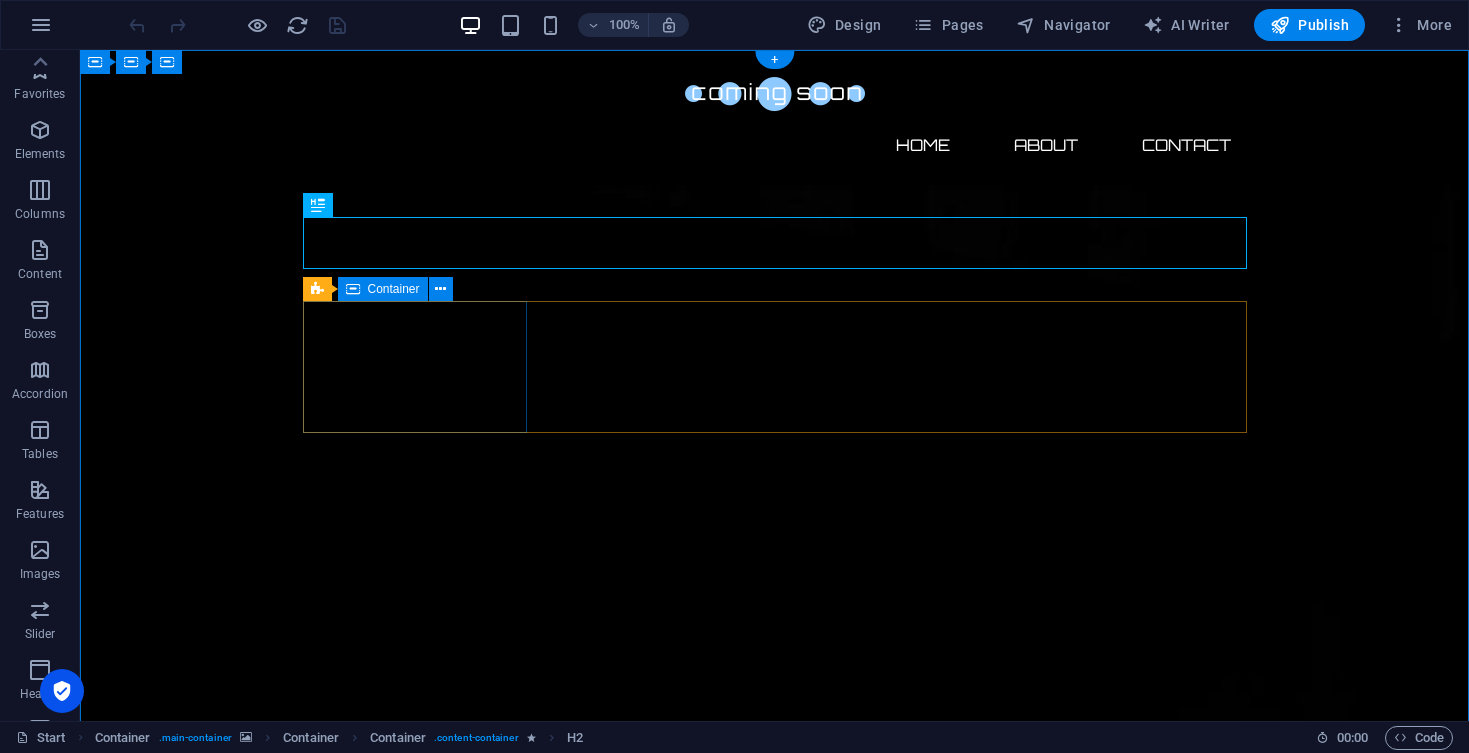 scroll, scrollTop: 0, scrollLeft: 0, axis: both 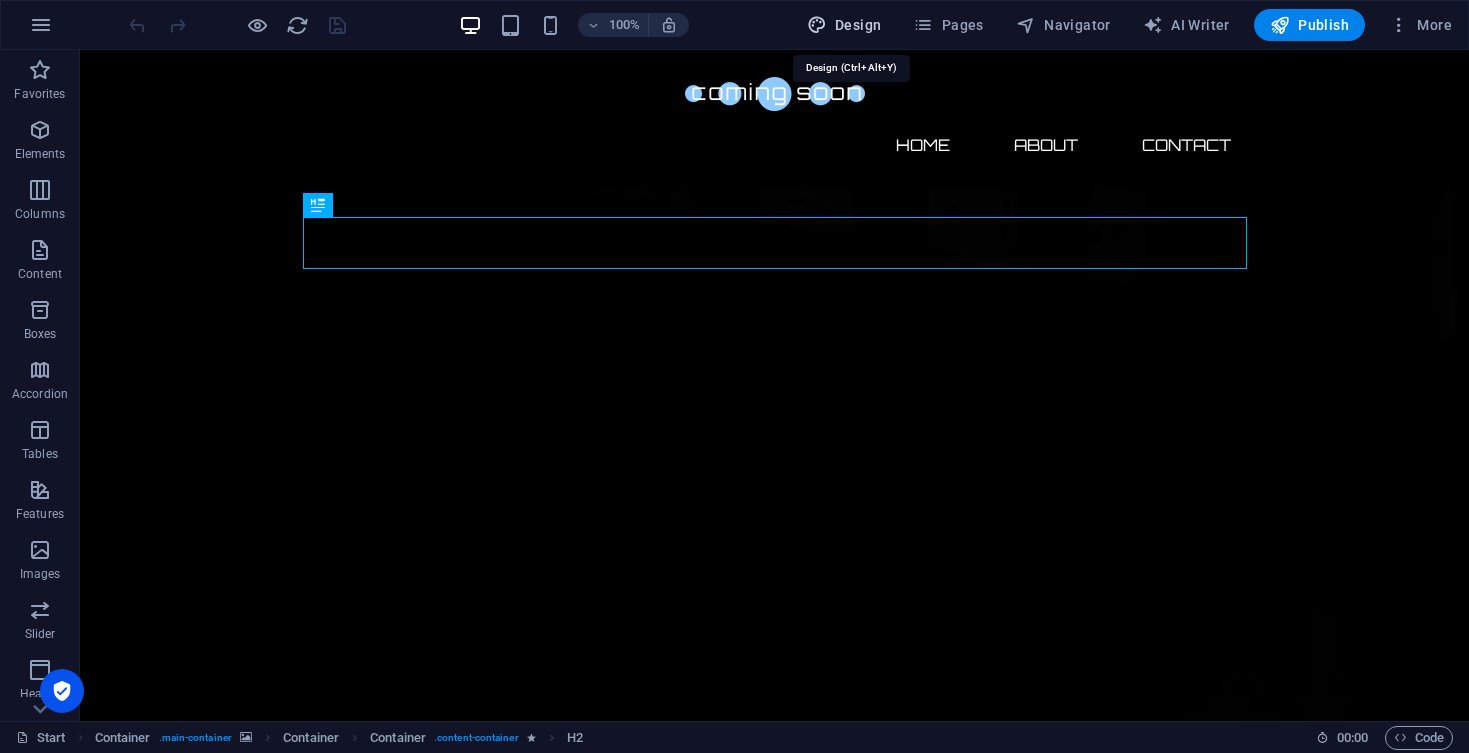click on "Design" at bounding box center [844, 25] 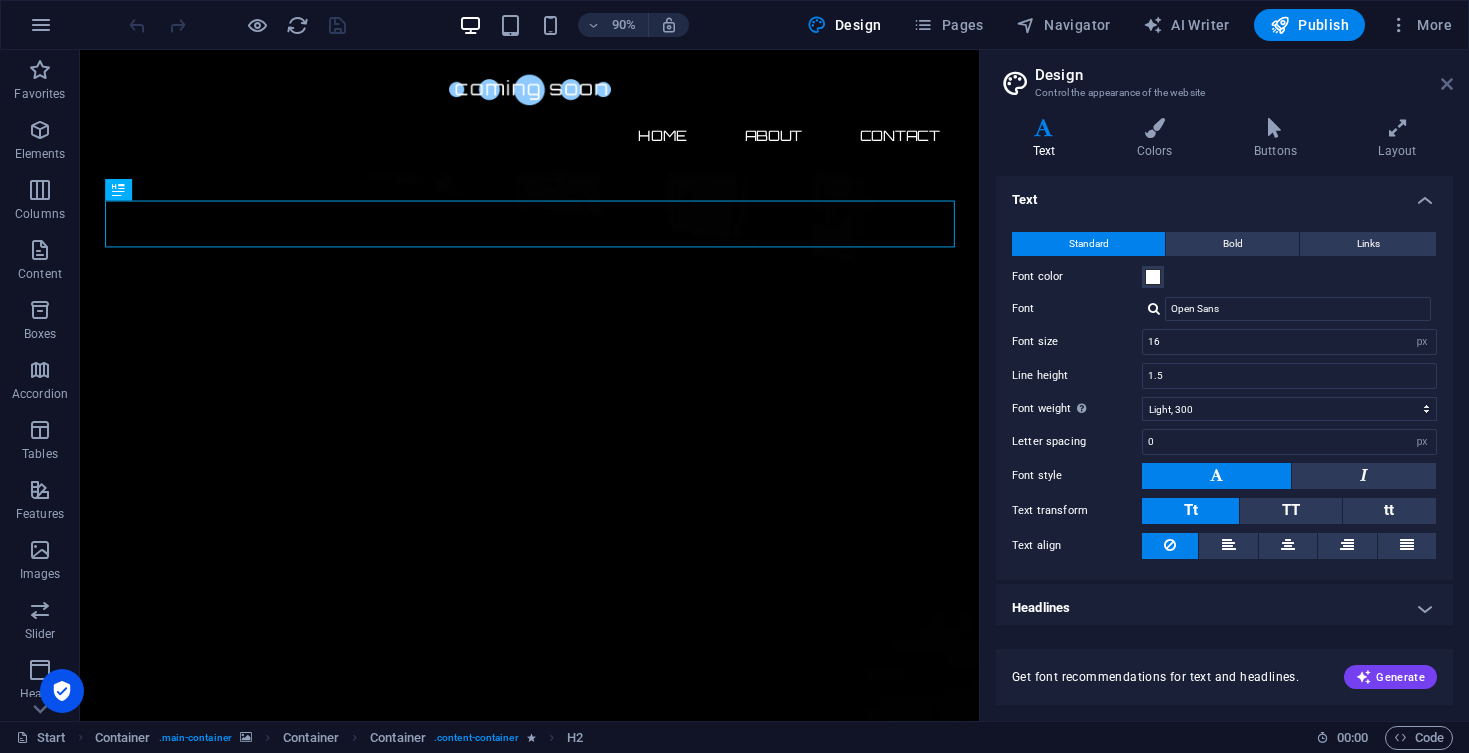 click at bounding box center (1447, 84) 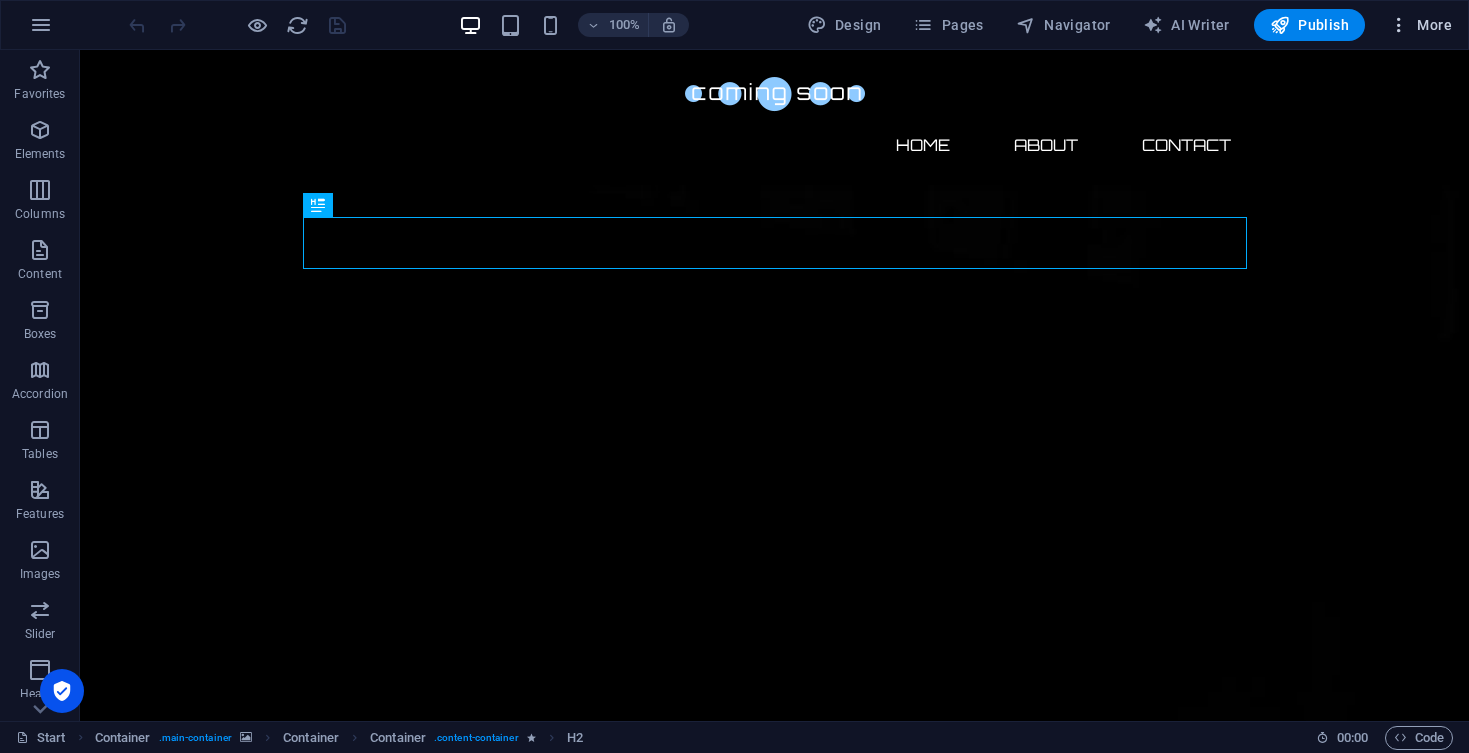 click on "More" at bounding box center [1420, 25] 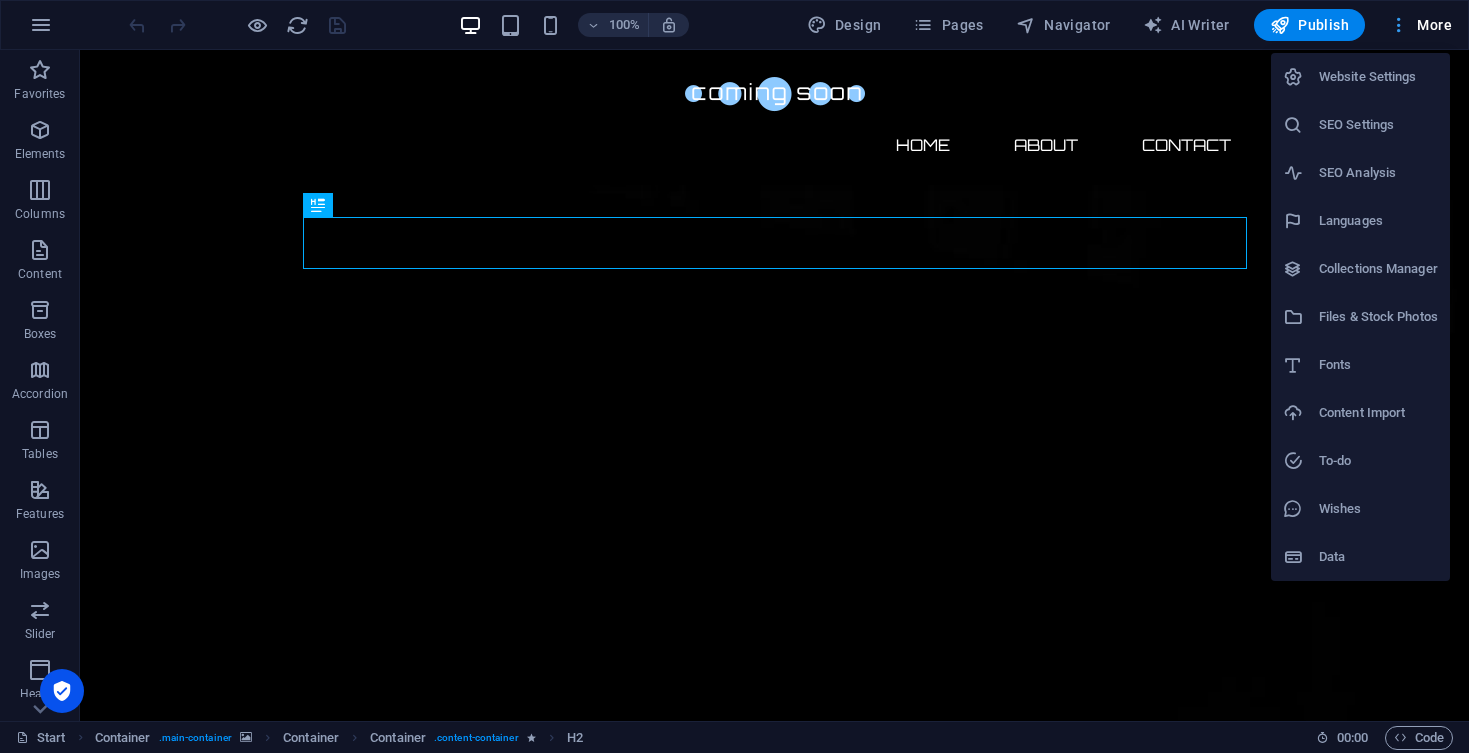 click at bounding box center (734, 376) 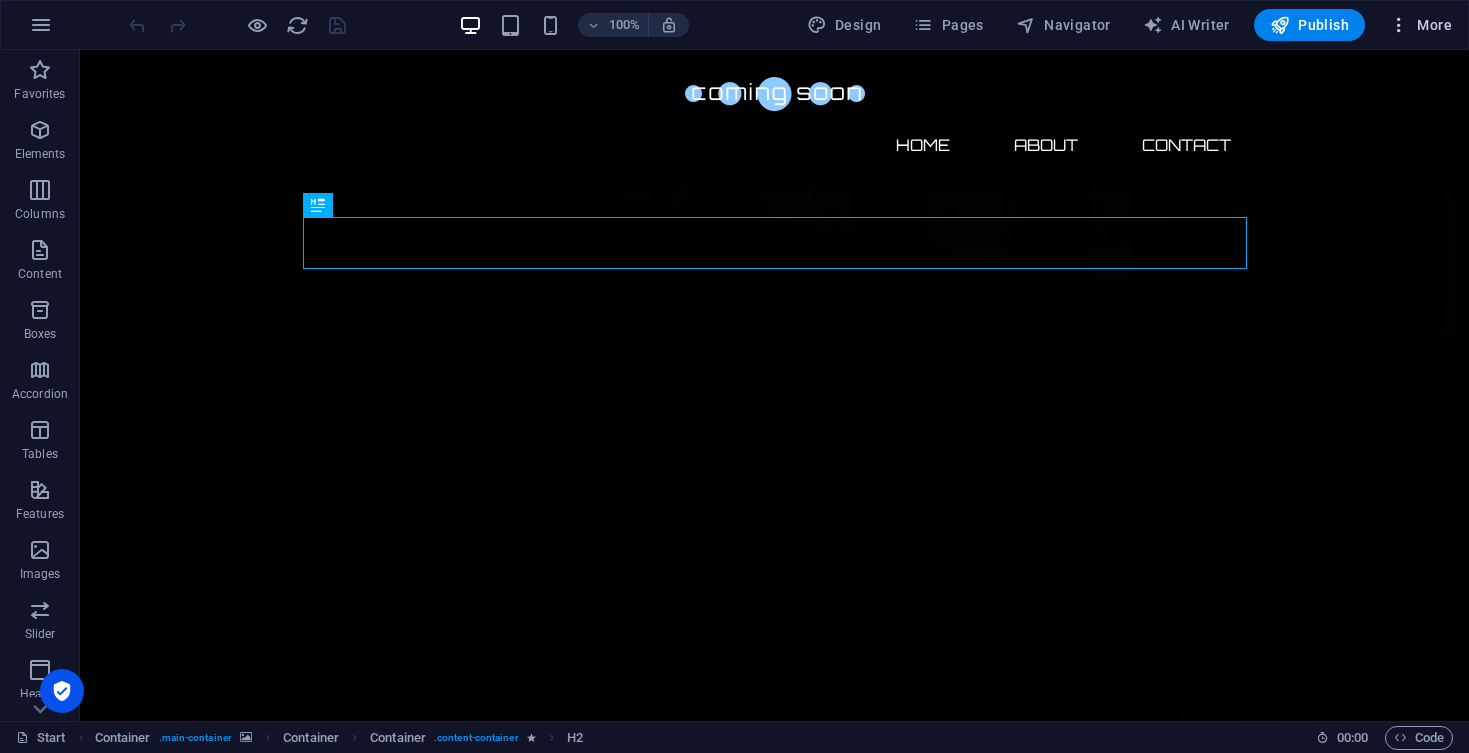 click on "More" at bounding box center (1420, 25) 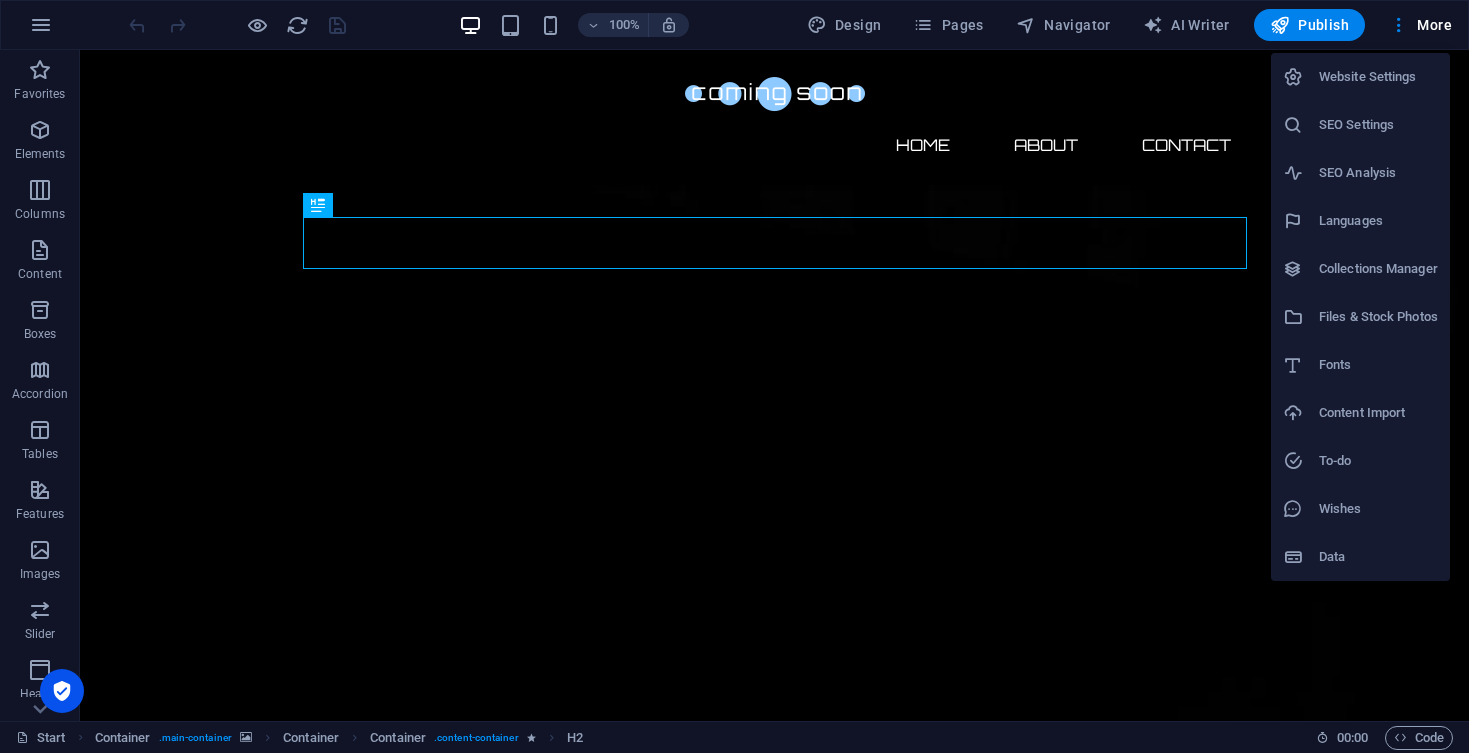 click at bounding box center (734, 376) 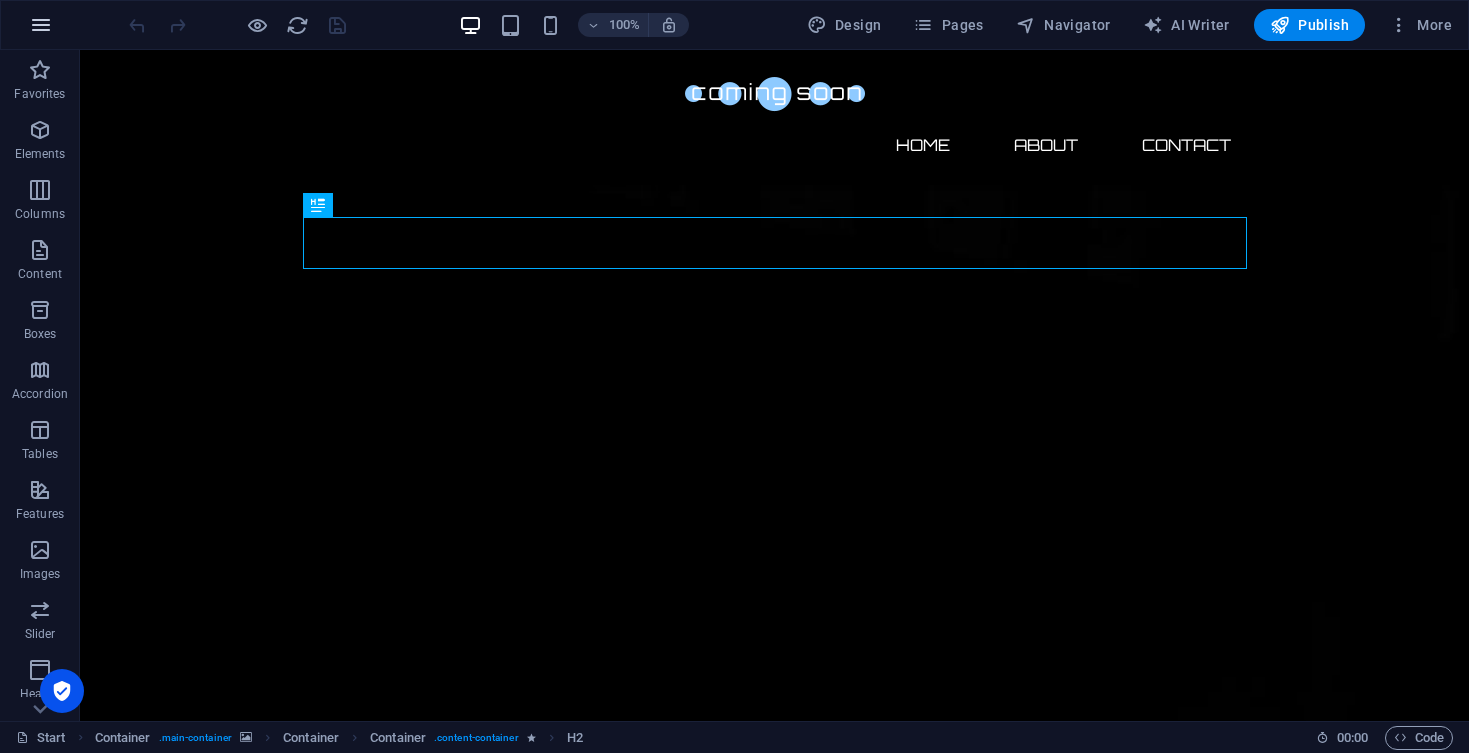 click at bounding box center [41, 25] 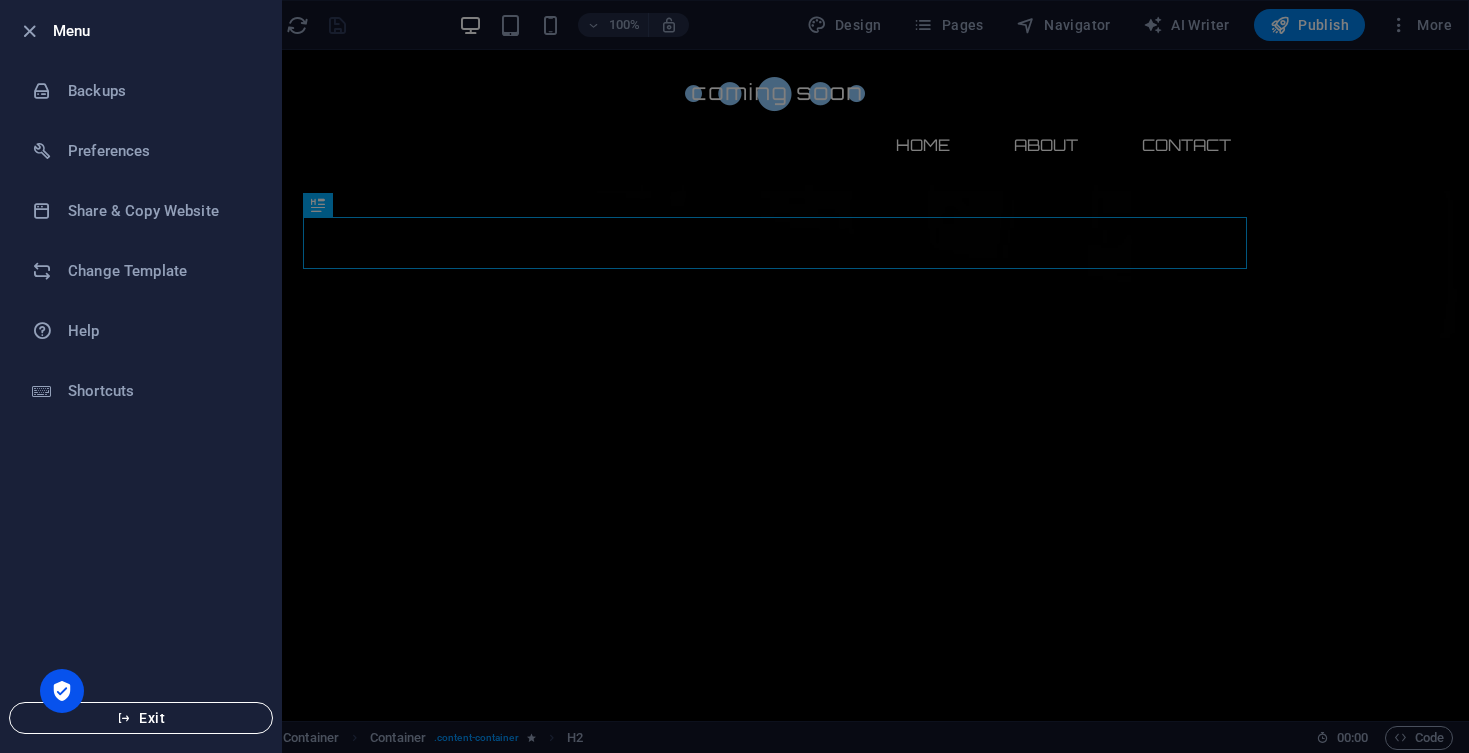 click on "Exit" at bounding box center [141, 718] 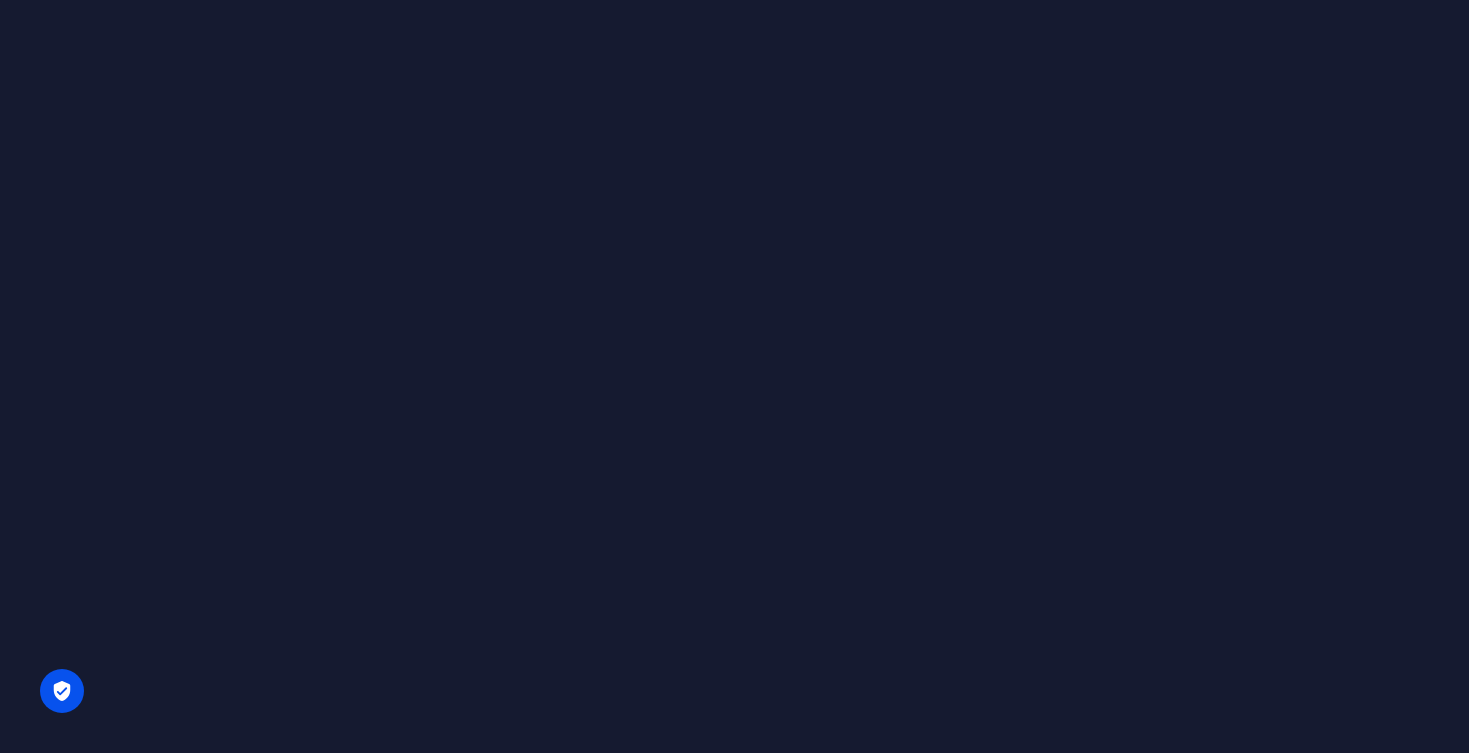 scroll, scrollTop: 0, scrollLeft: 0, axis: both 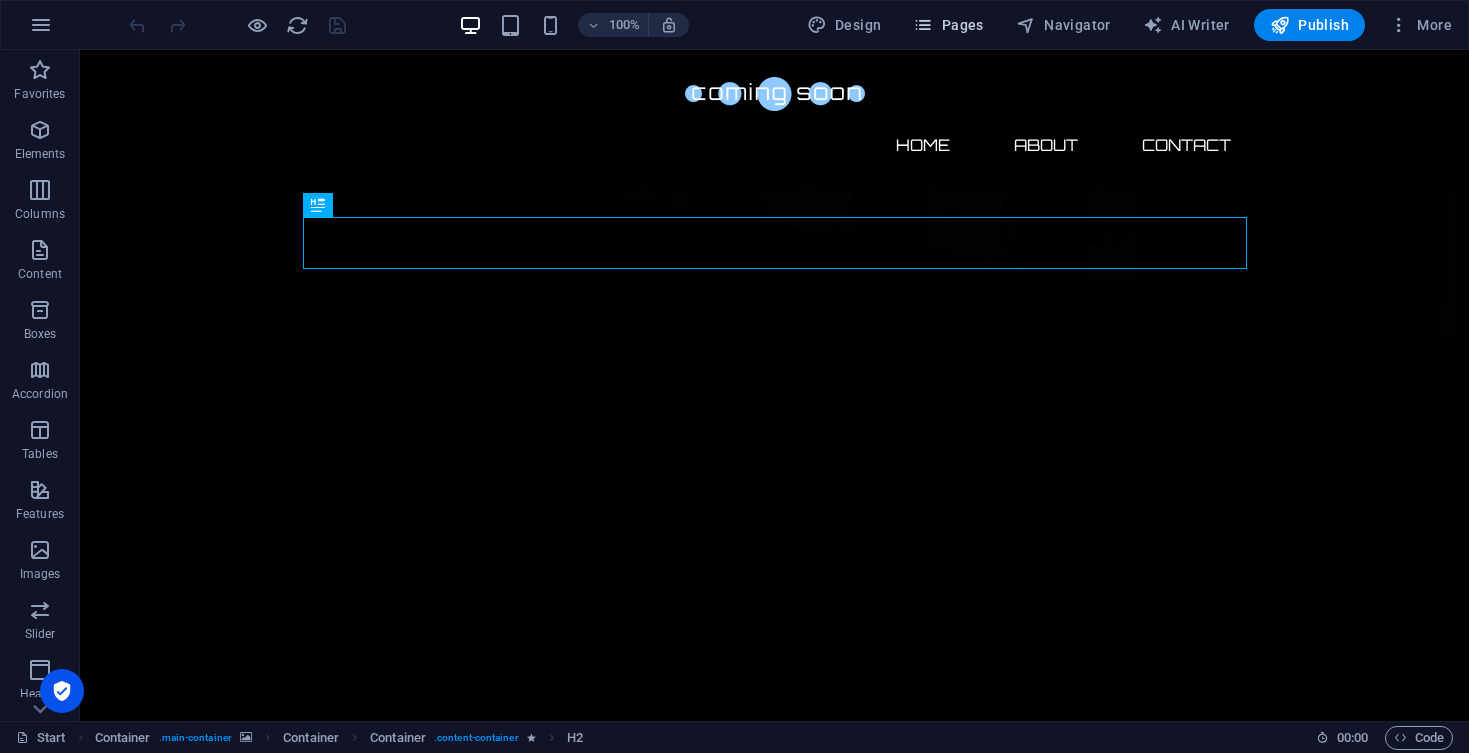 click on "Pages" at bounding box center [948, 25] 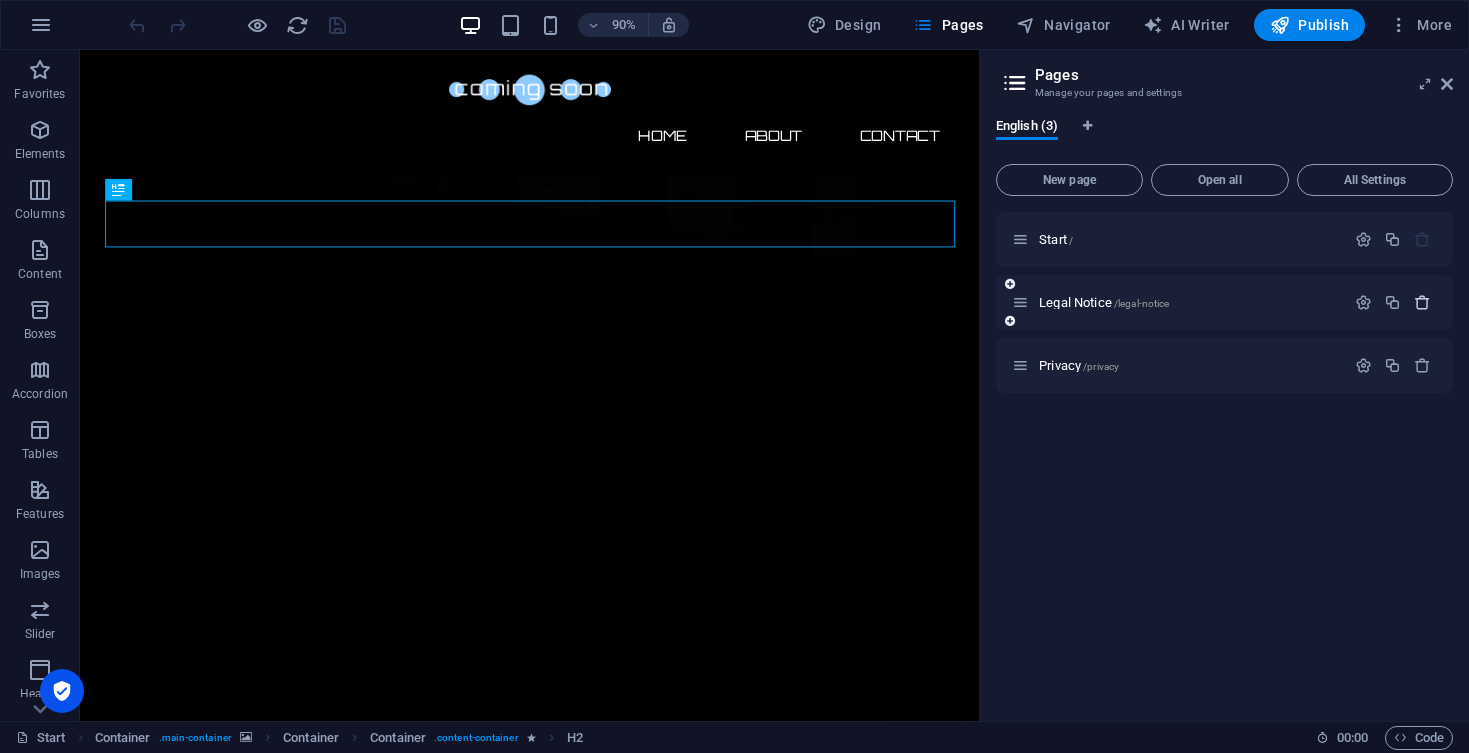 click at bounding box center (1422, 302) 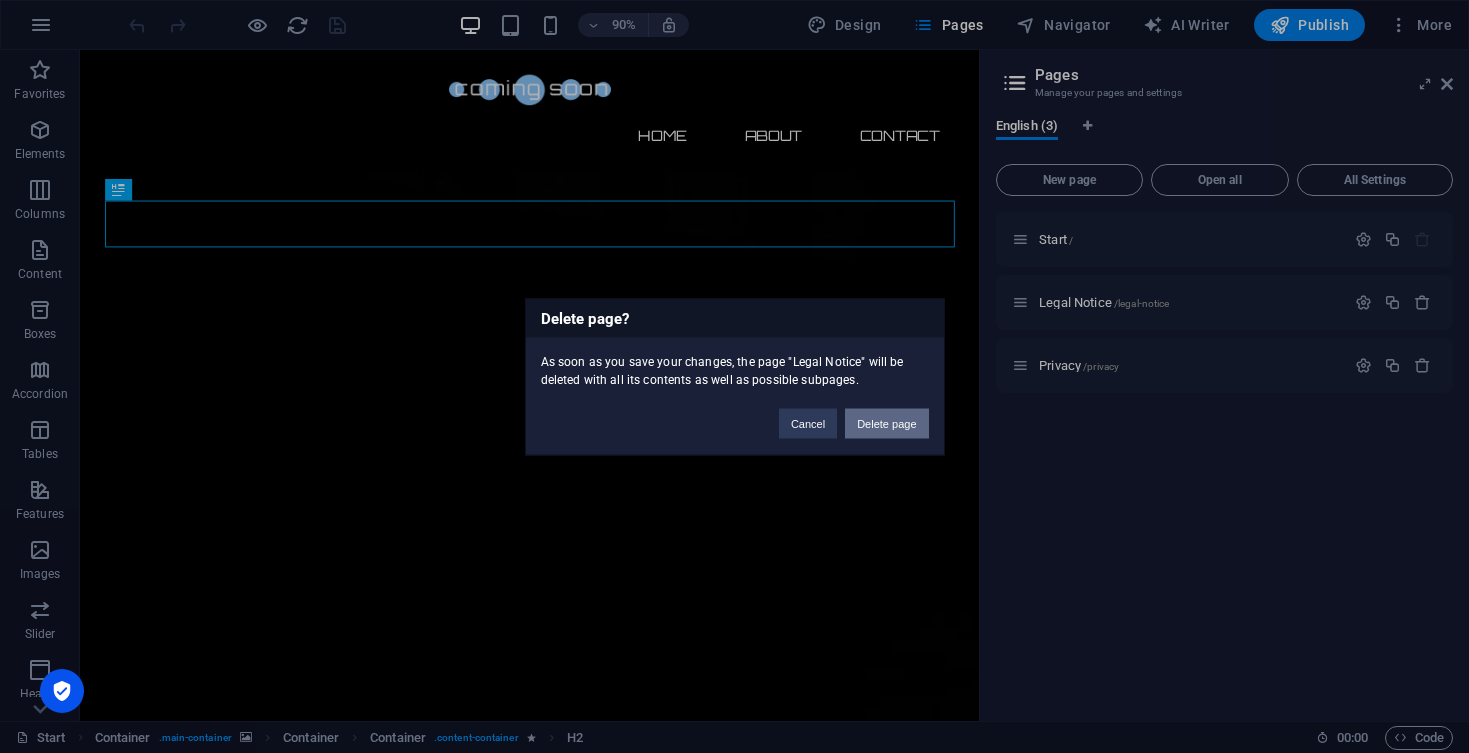 click on "Delete page" at bounding box center (886, 423) 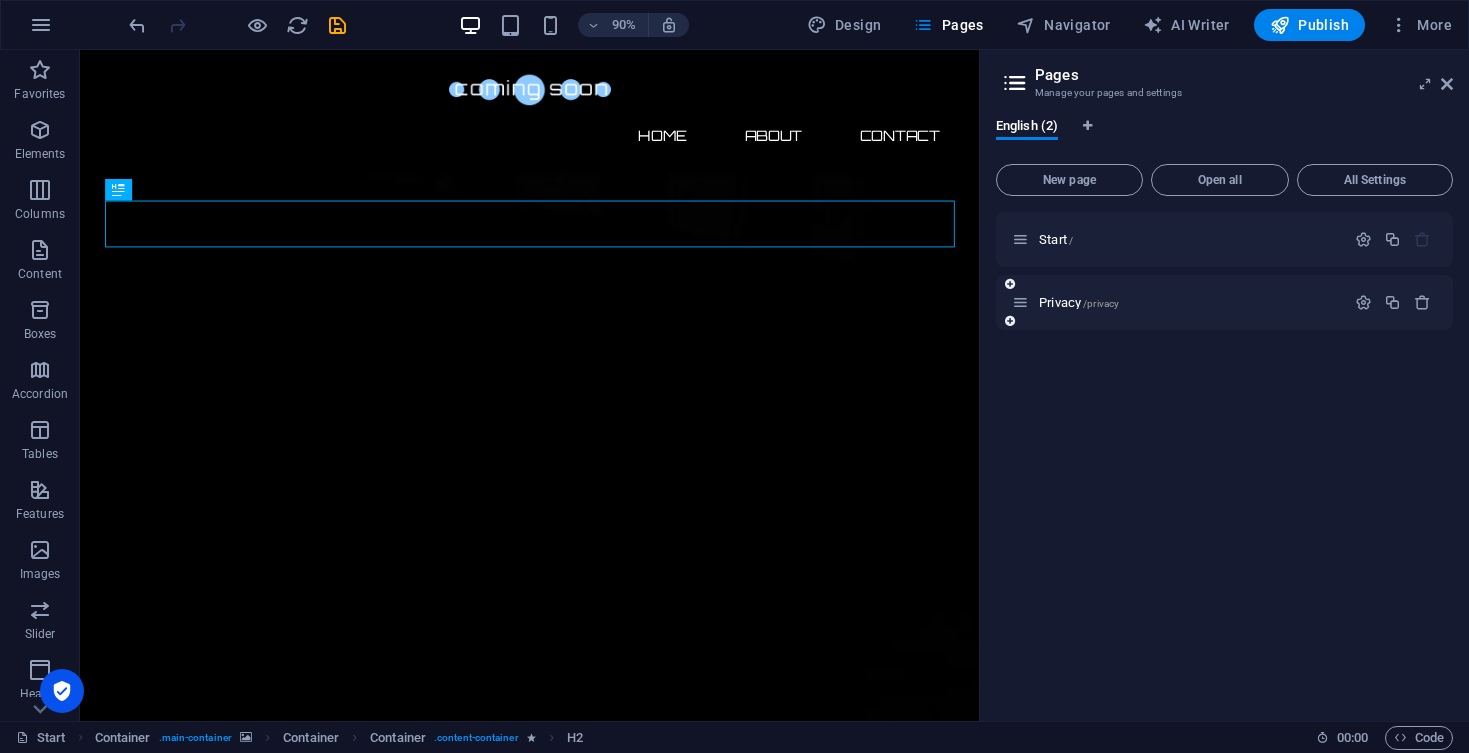 click at bounding box center [1393, 303] 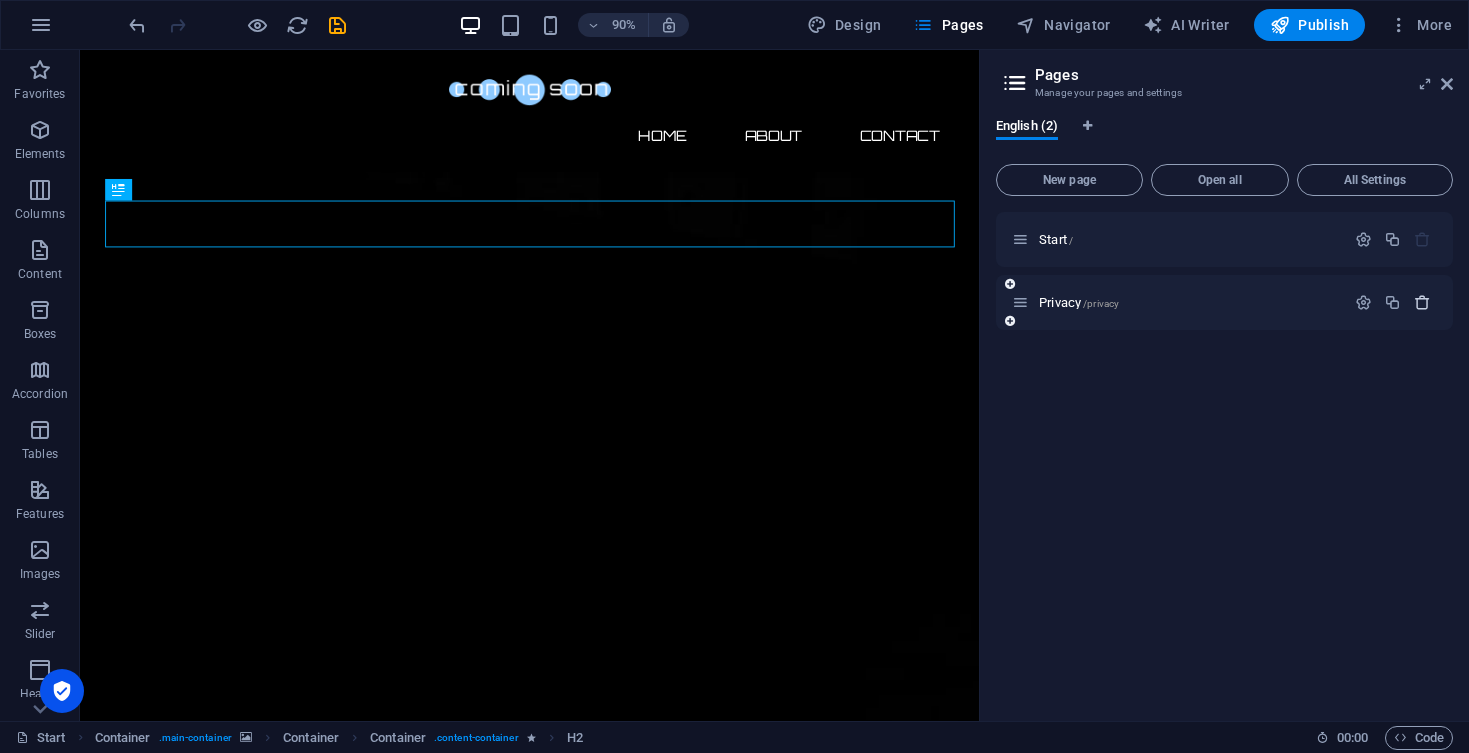 click at bounding box center [1422, 302] 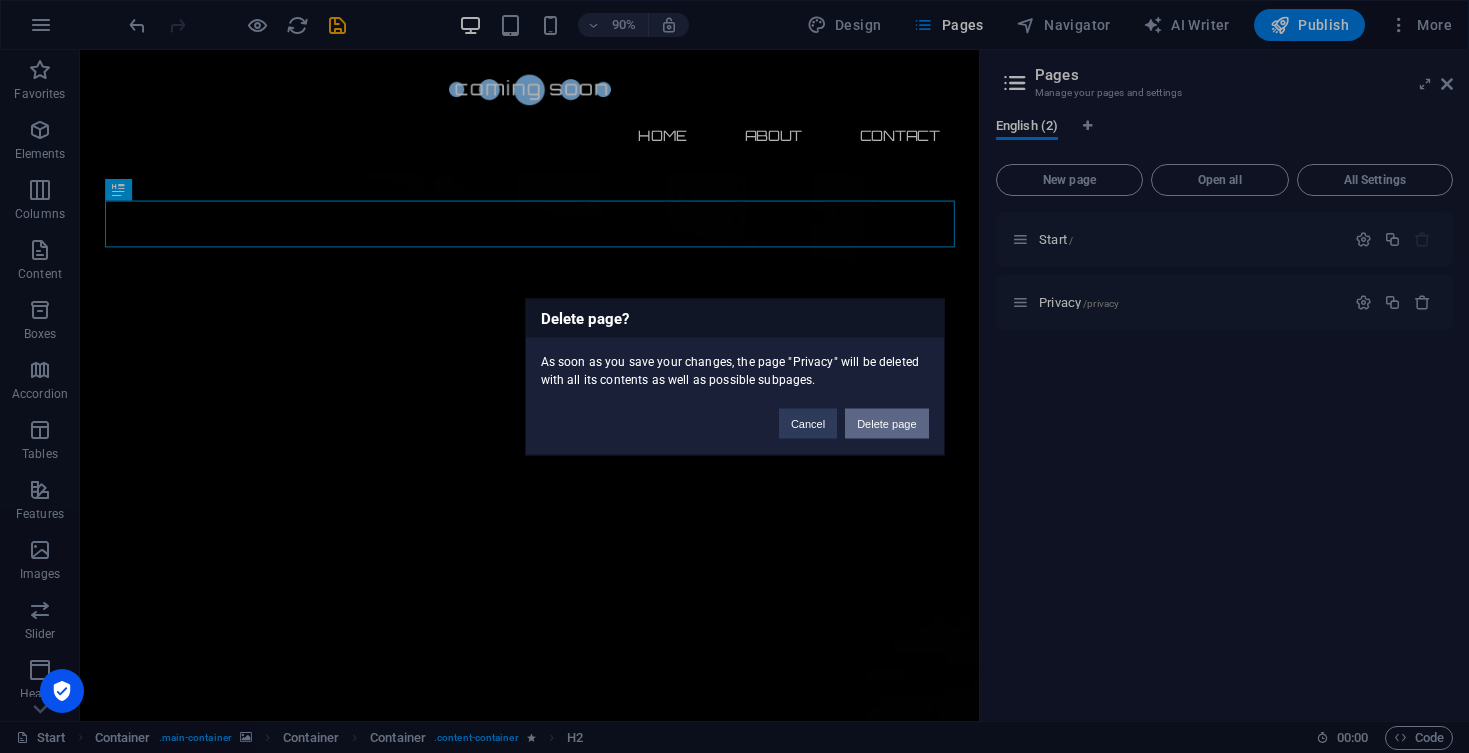 click on "Delete page" at bounding box center (886, 423) 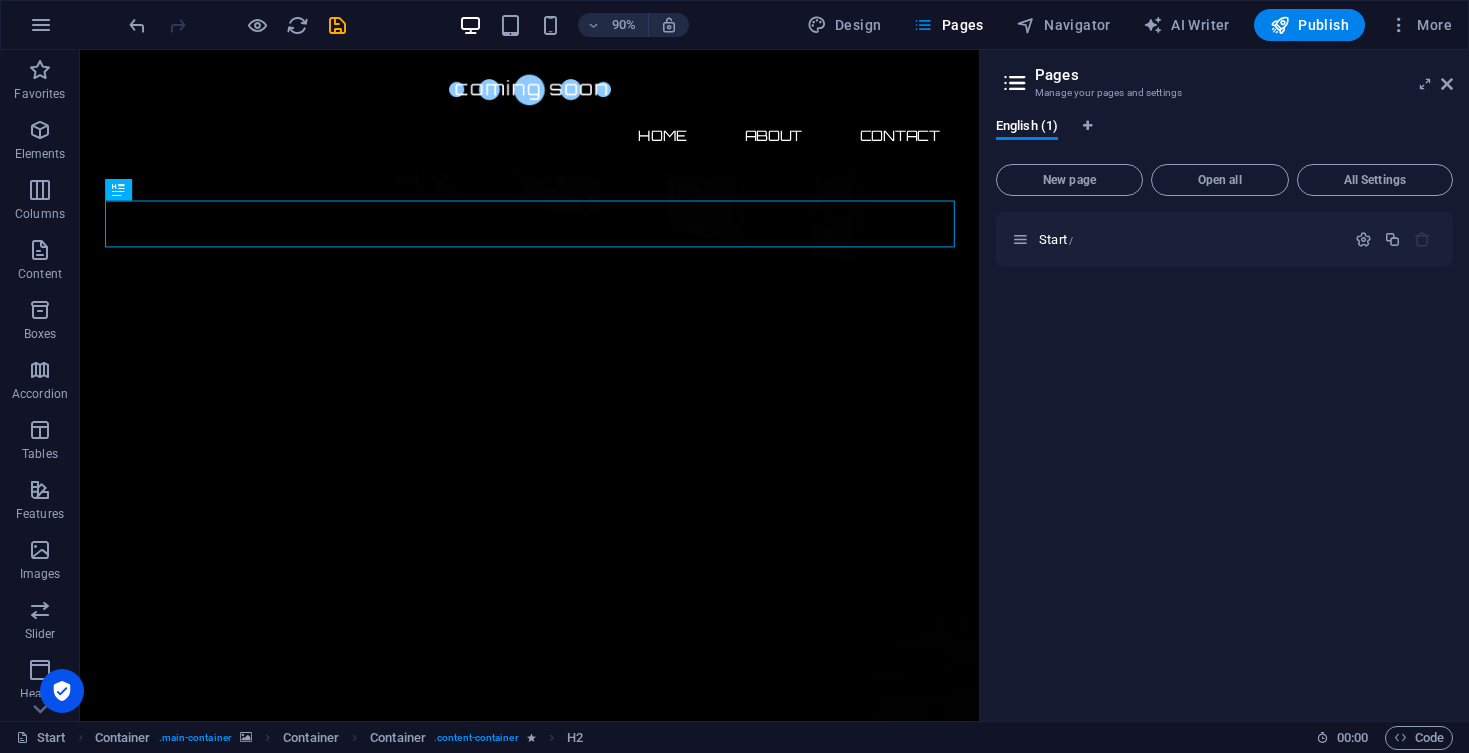 click on "Start /" at bounding box center [1224, 458] 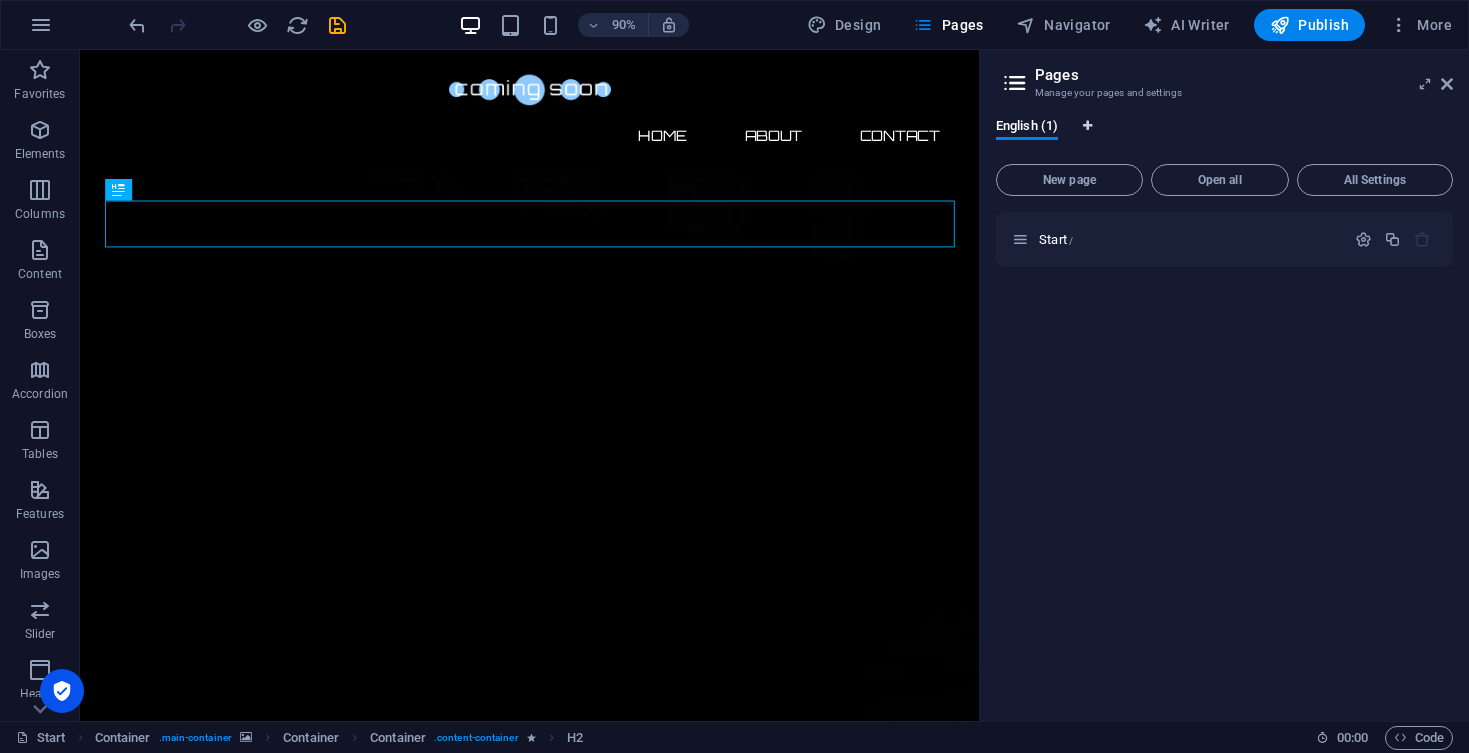 click at bounding box center [1087, 126] 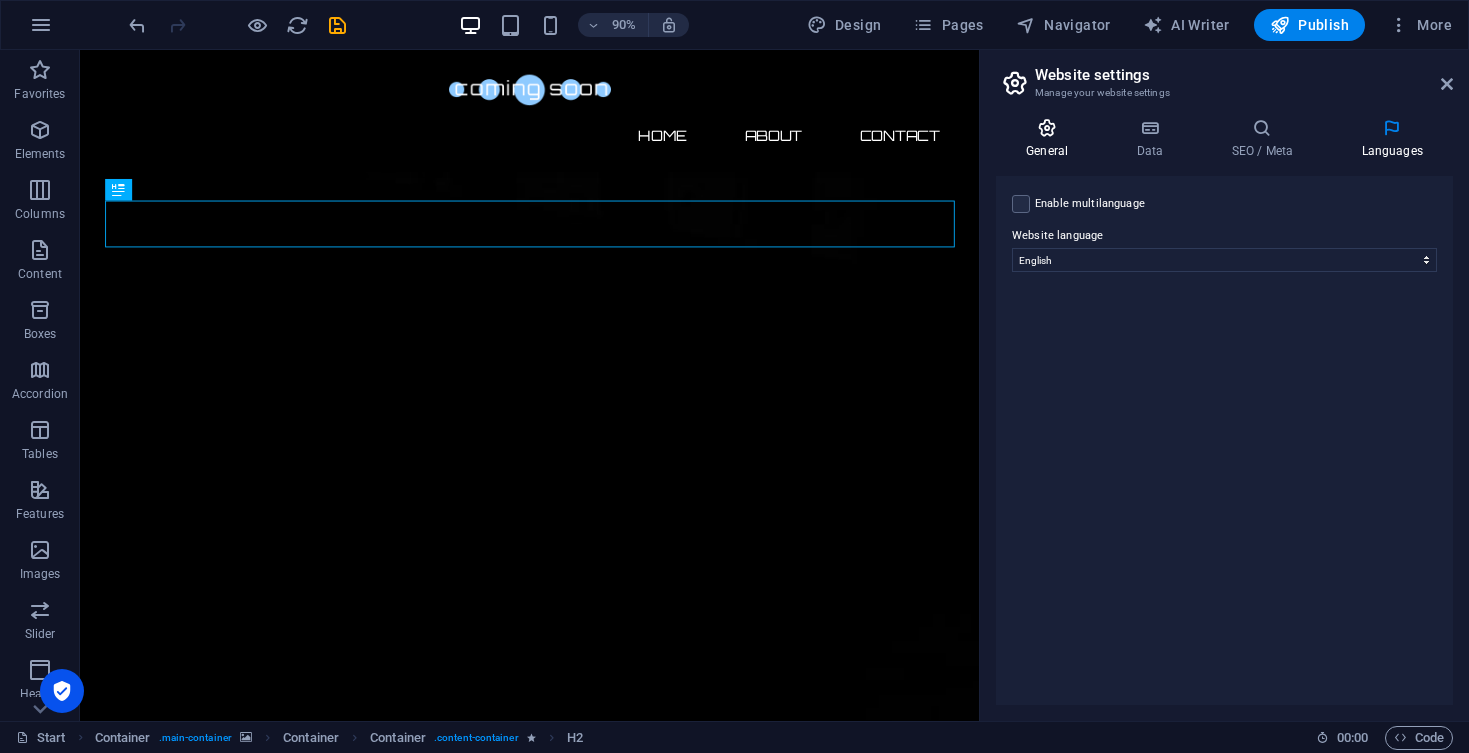 click on "General" at bounding box center [1051, 139] 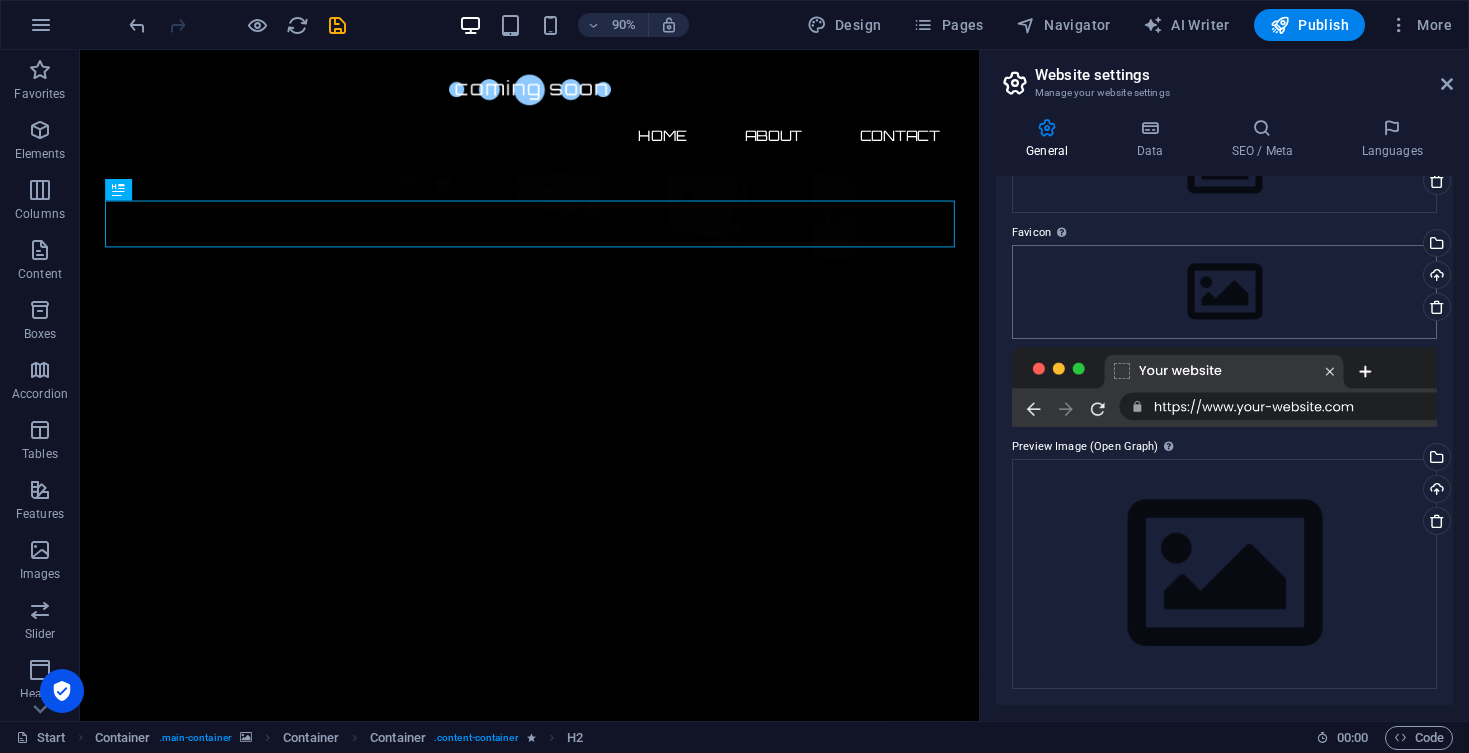 scroll, scrollTop: 152, scrollLeft: 0, axis: vertical 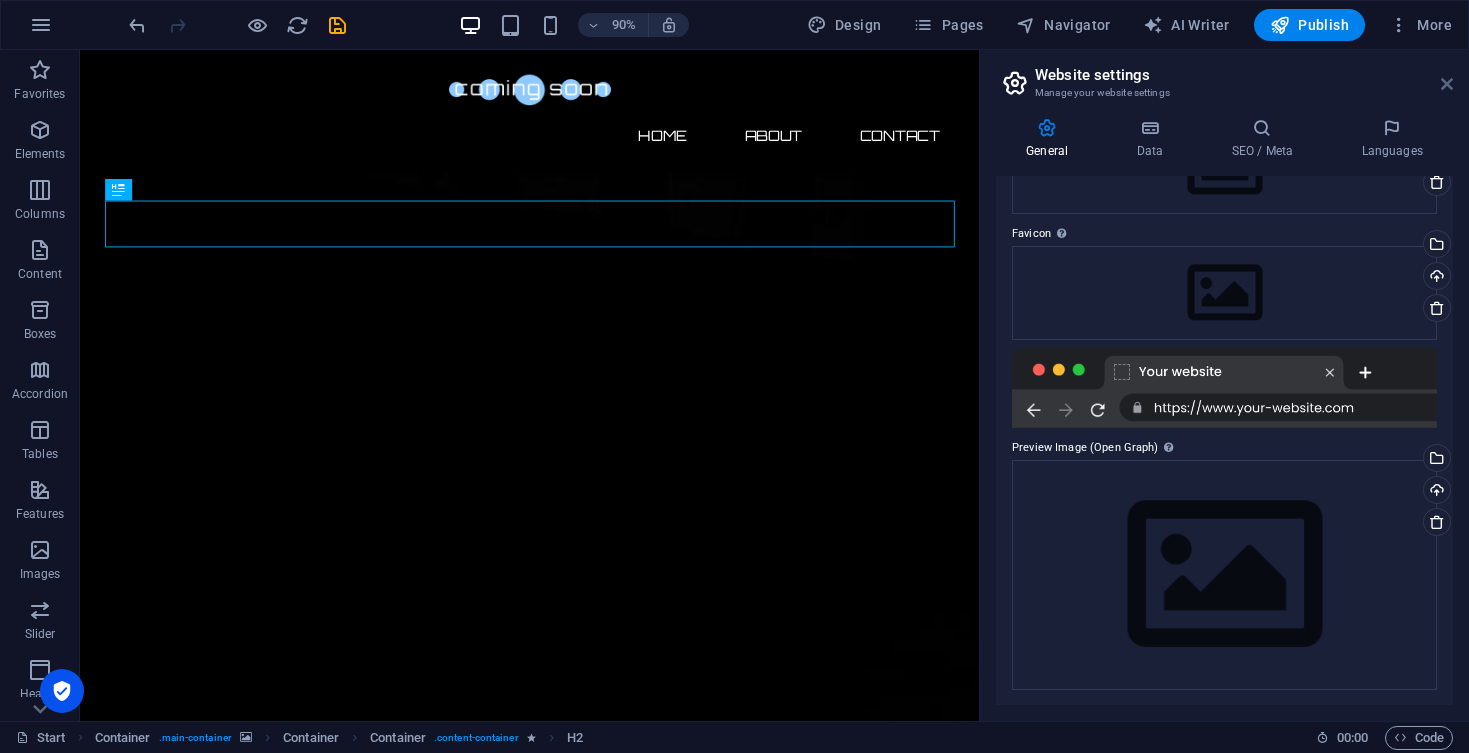 click at bounding box center [1447, 84] 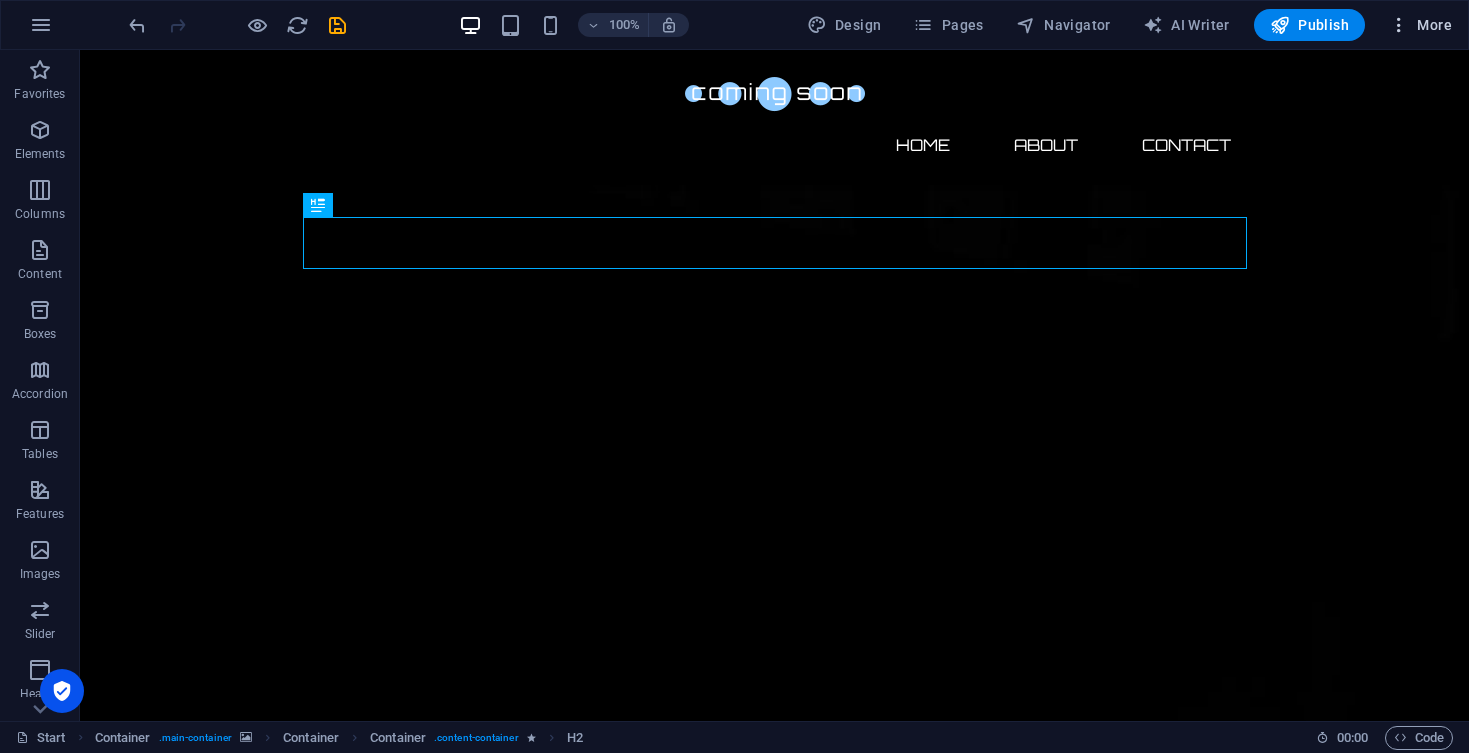 click on "More" at bounding box center (1420, 25) 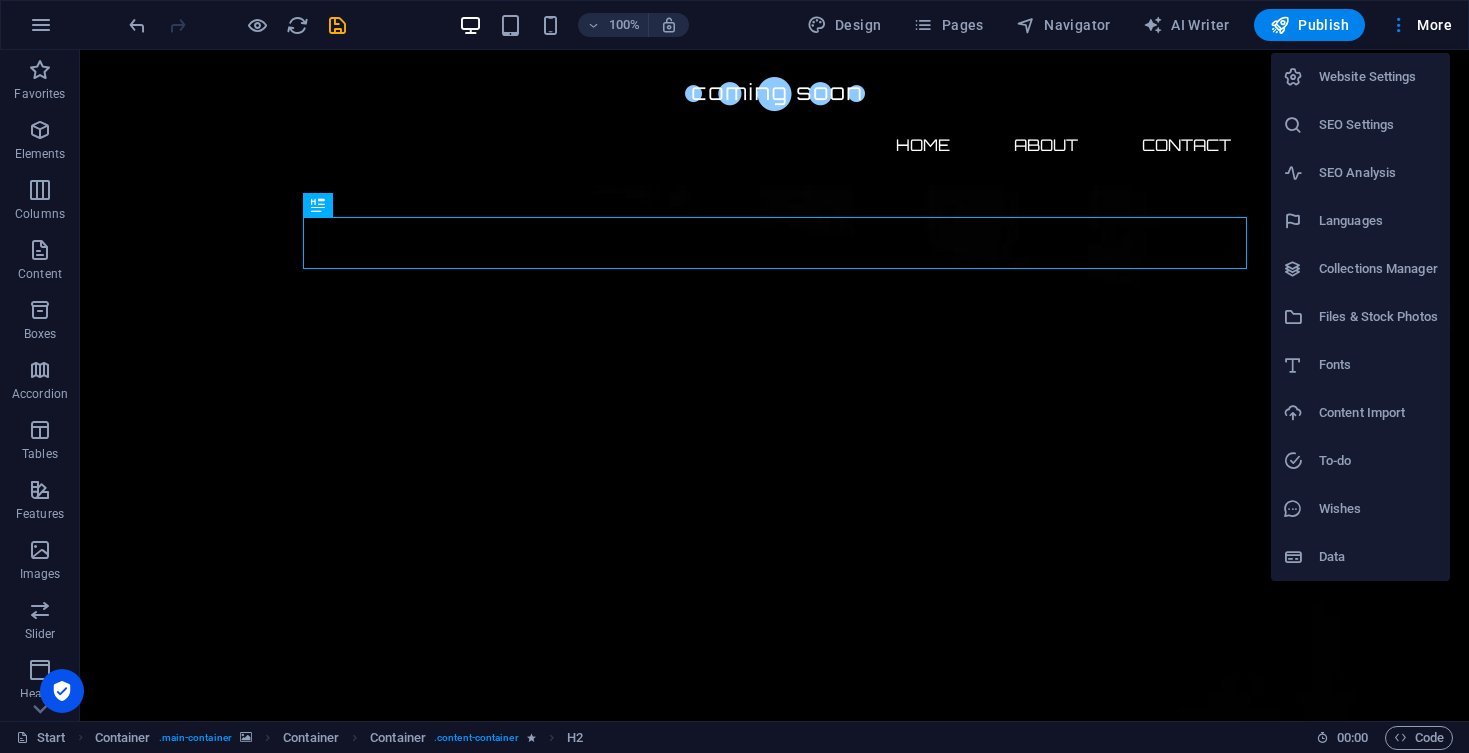 click on "Website Settings" at bounding box center (1378, 77) 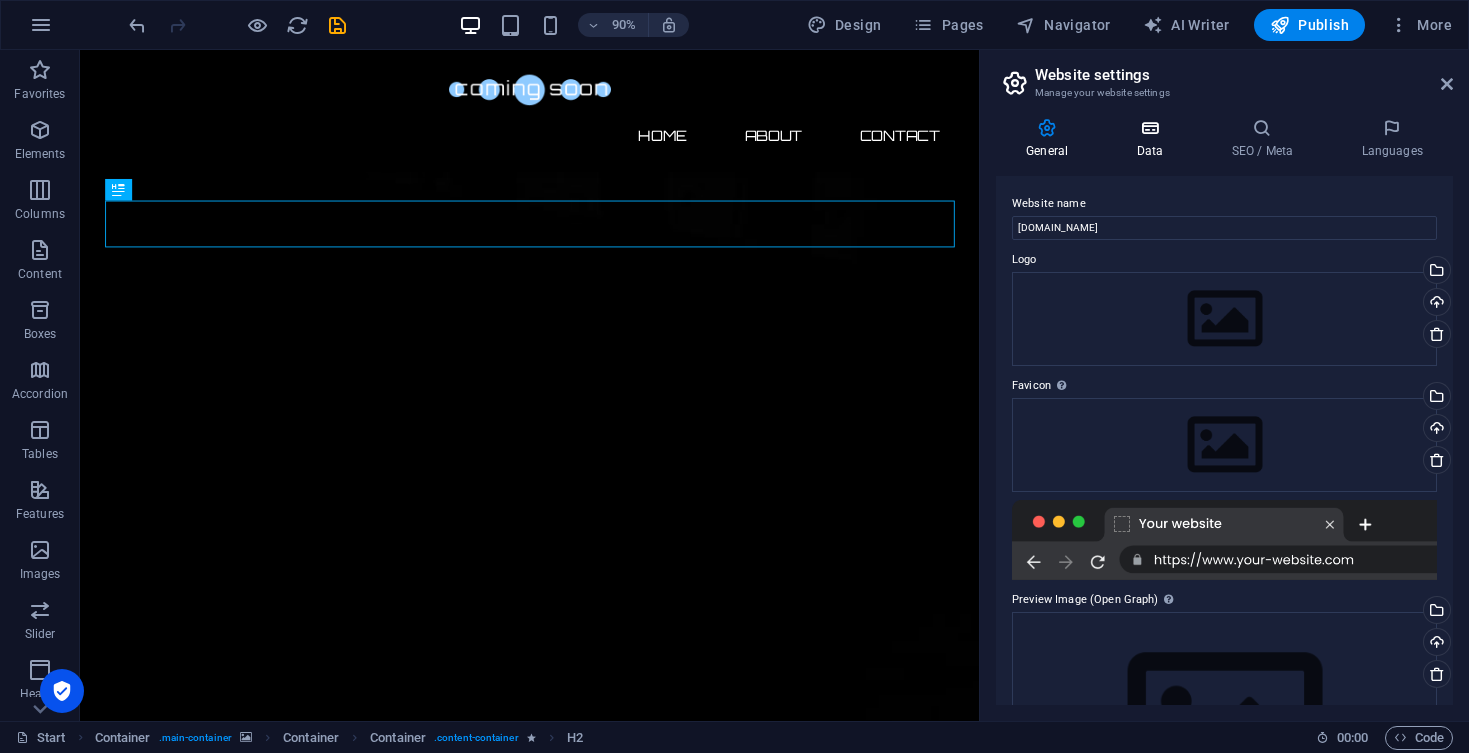 click on "Data" at bounding box center [1153, 139] 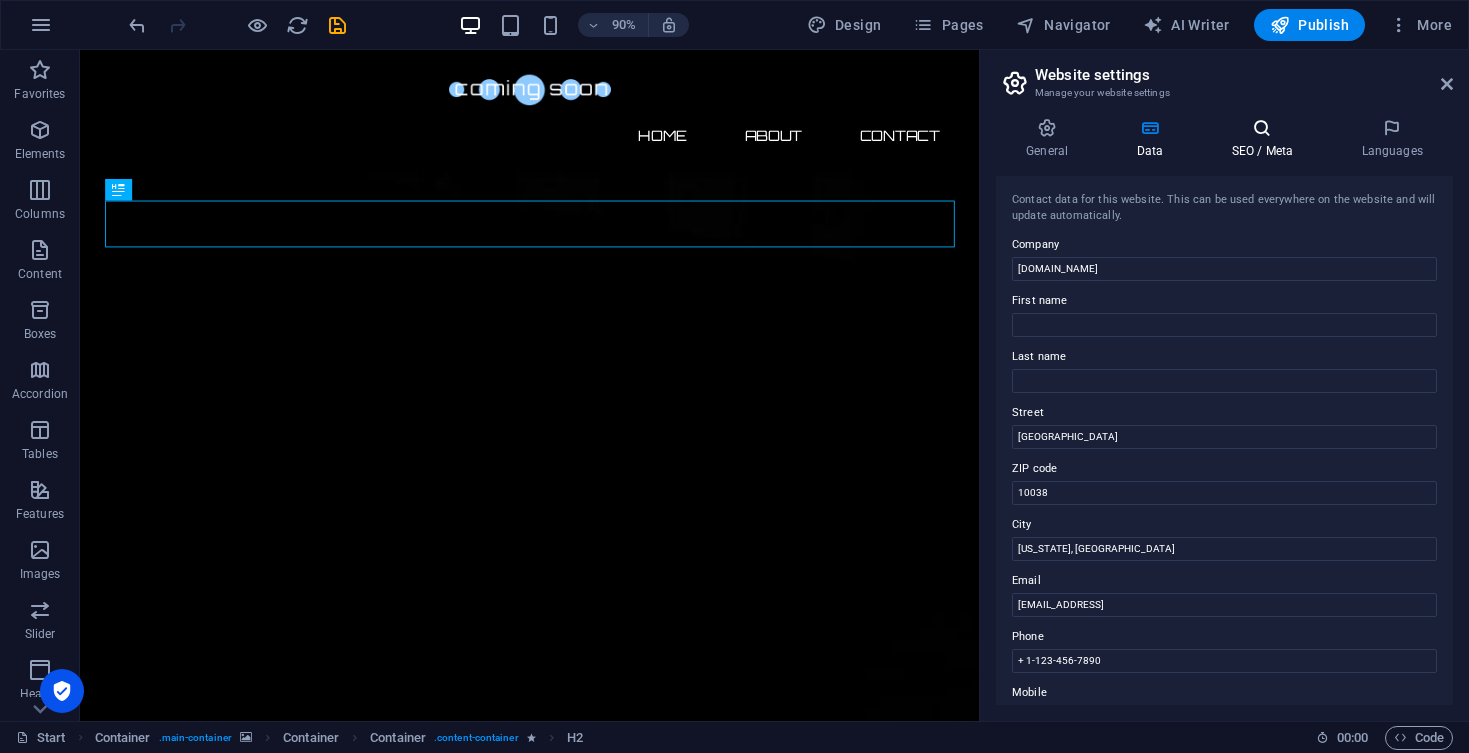 click on "SEO / Meta" at bounding box center (1266, 139) 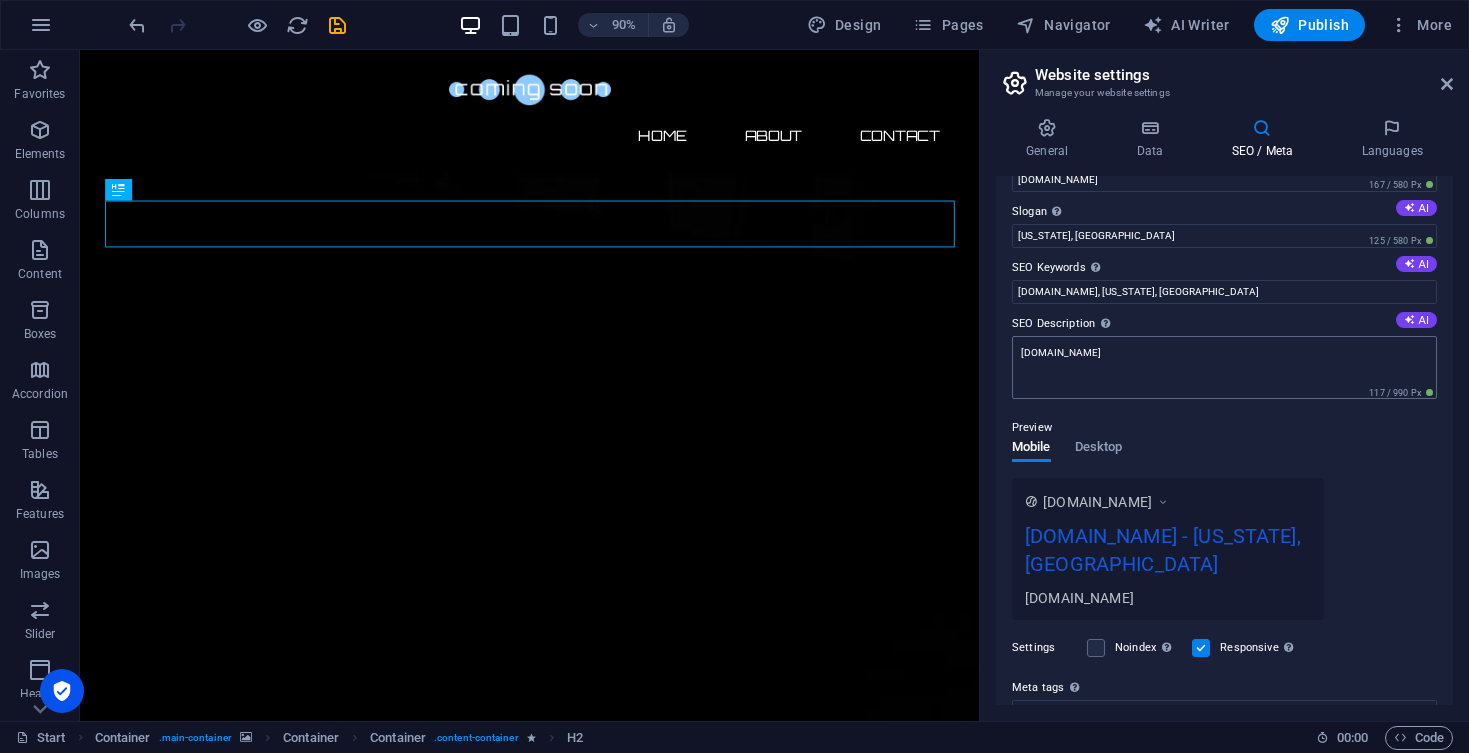 scroll, scrollTop: 8, scrollLeft: 0, axis: vertical 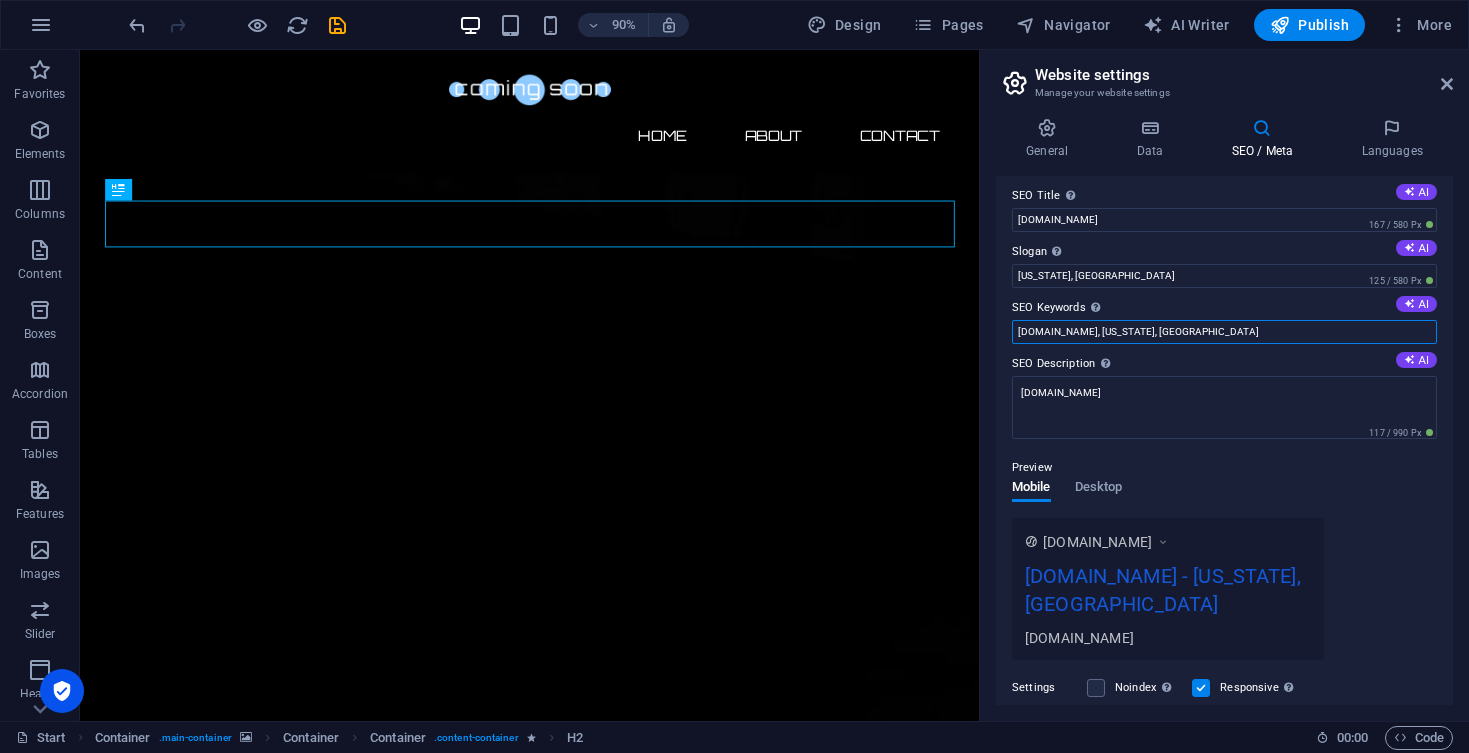 click on "[DOMAIN_NAME], [US_STATE], [GEOGRAPHIC_DATA]" at bounding box center [1224, 332] 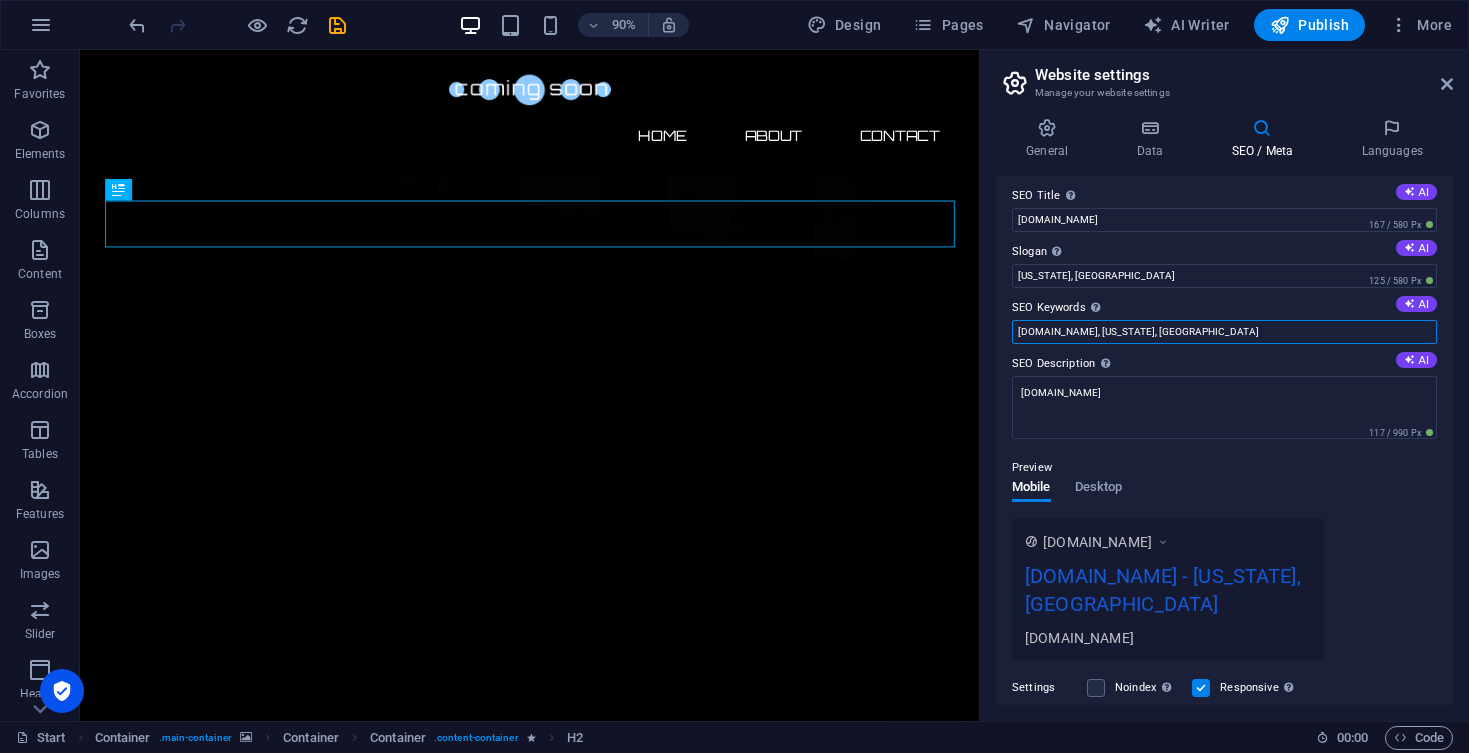 drag, startPoint x: 1208, startPoint y: 335, endPoint x: 1106, endPoint y: 333, distance: 102.01961 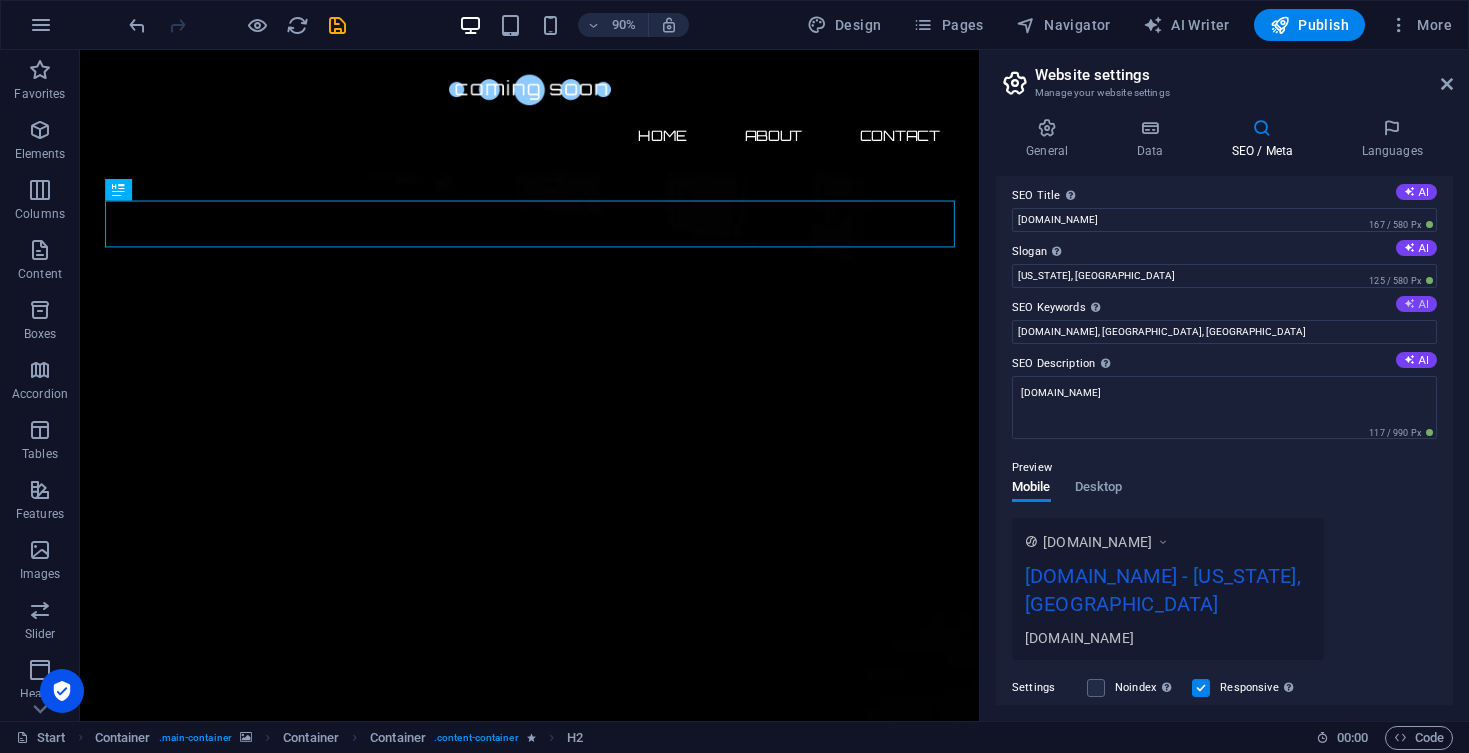 click on "AI" at bounding box center [1416, 304] 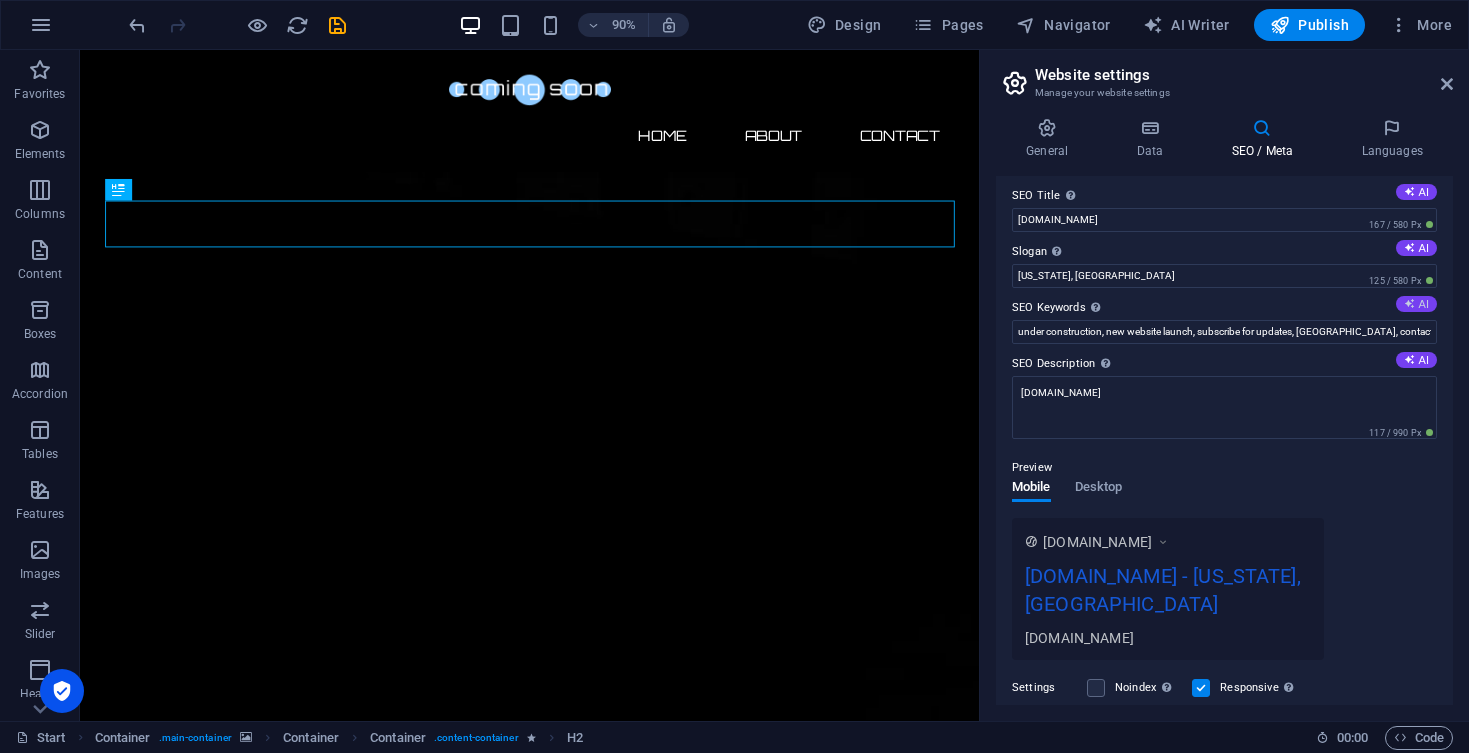 type on "[DOMAIN_NAME], [GEOGRAPHIC_DATA], [GEOGRAPHIC_DATA]" 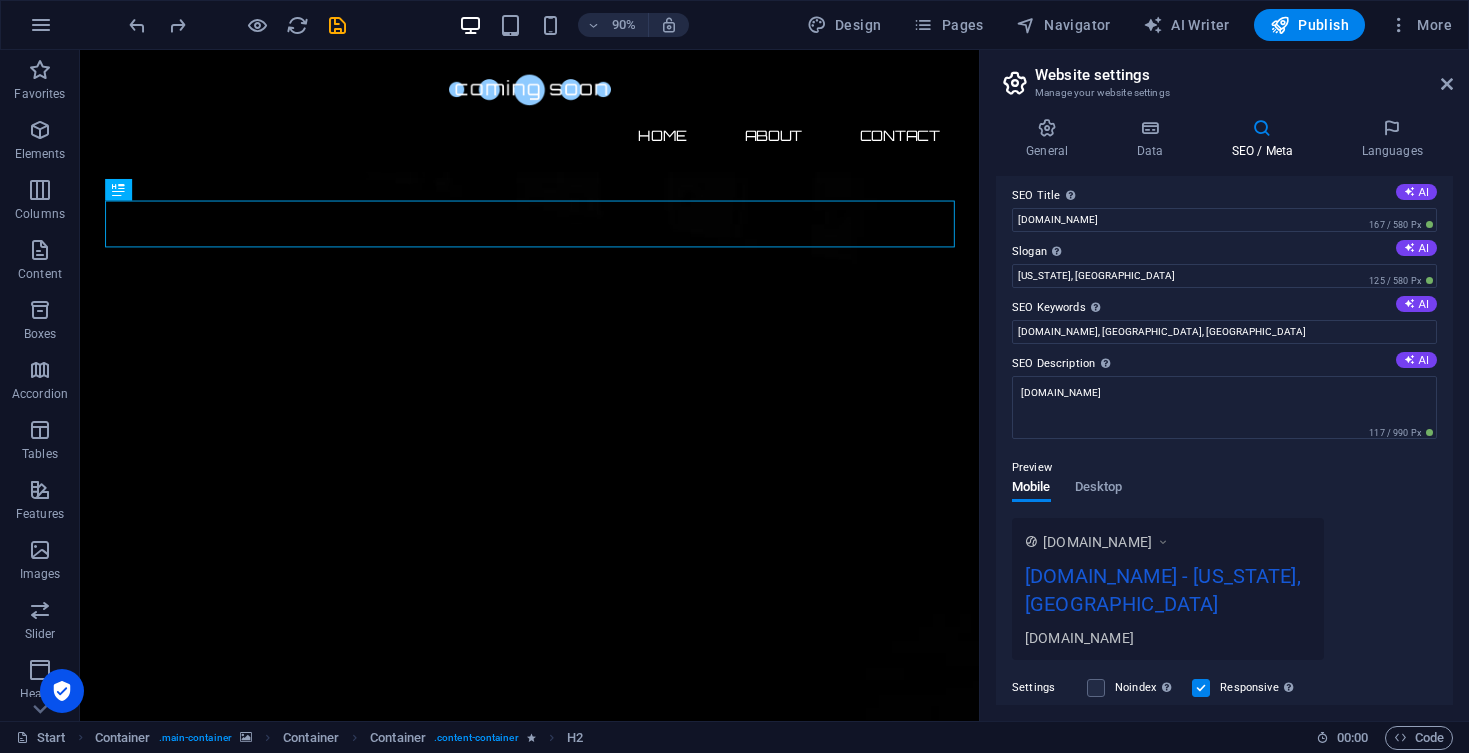 click on "SEO Keywords Comma-separated list of keywords representing your website. AI" at bounding box center [1224, 308] 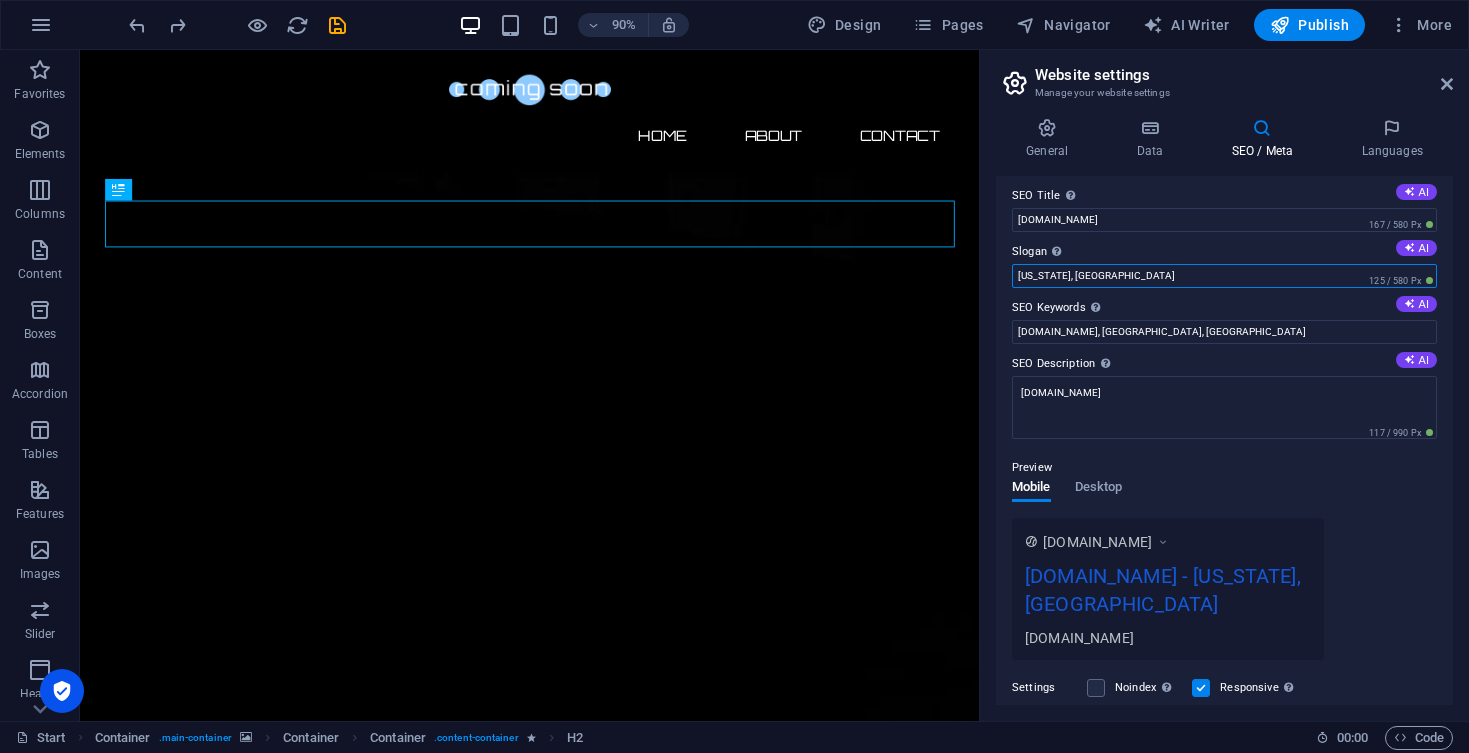 click on "[US_STATE], [GEOGRAPHIC_DATA]" at bounding box center [1224, 276] 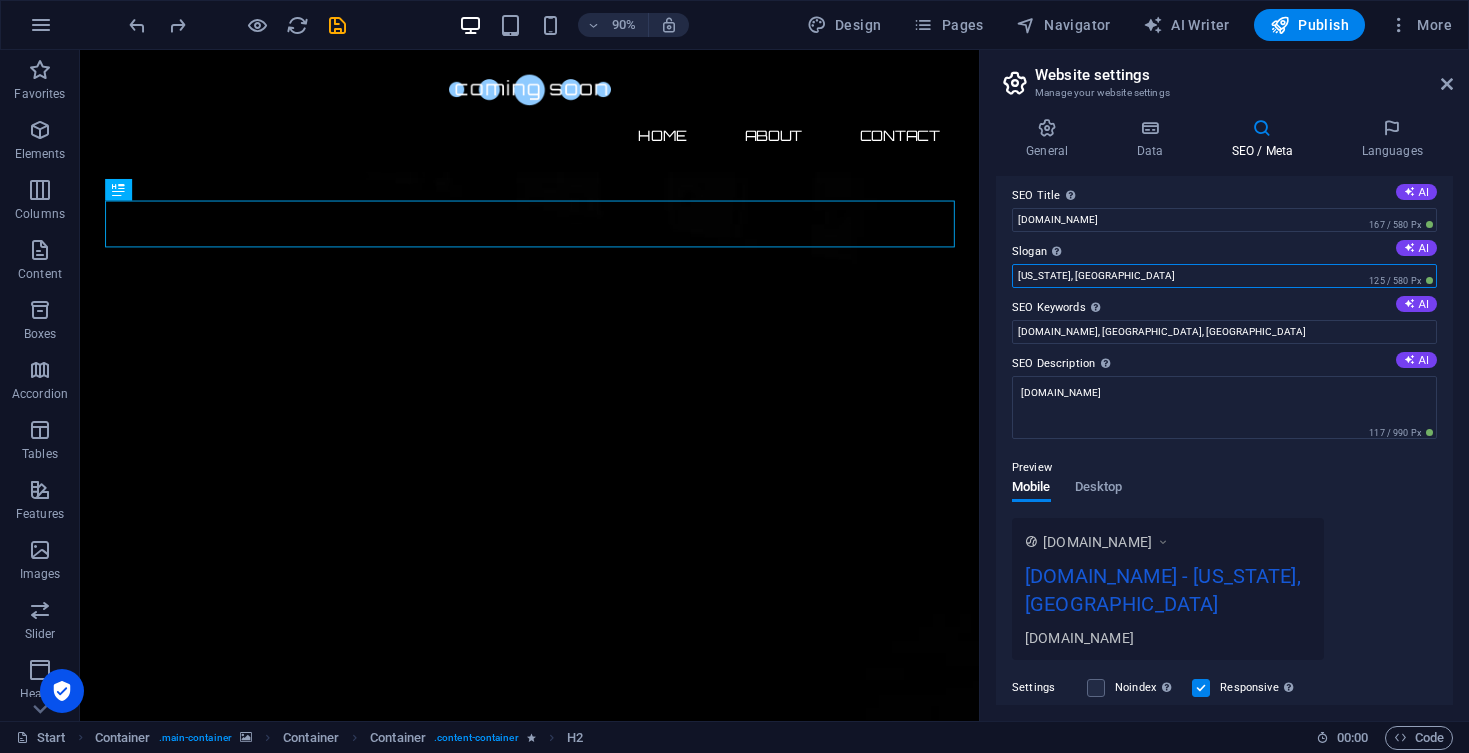 drag, startPoint x: 1202, startPoint y: 324, endPoint x: 1036, endPoint y: 299, distance: 167.87198 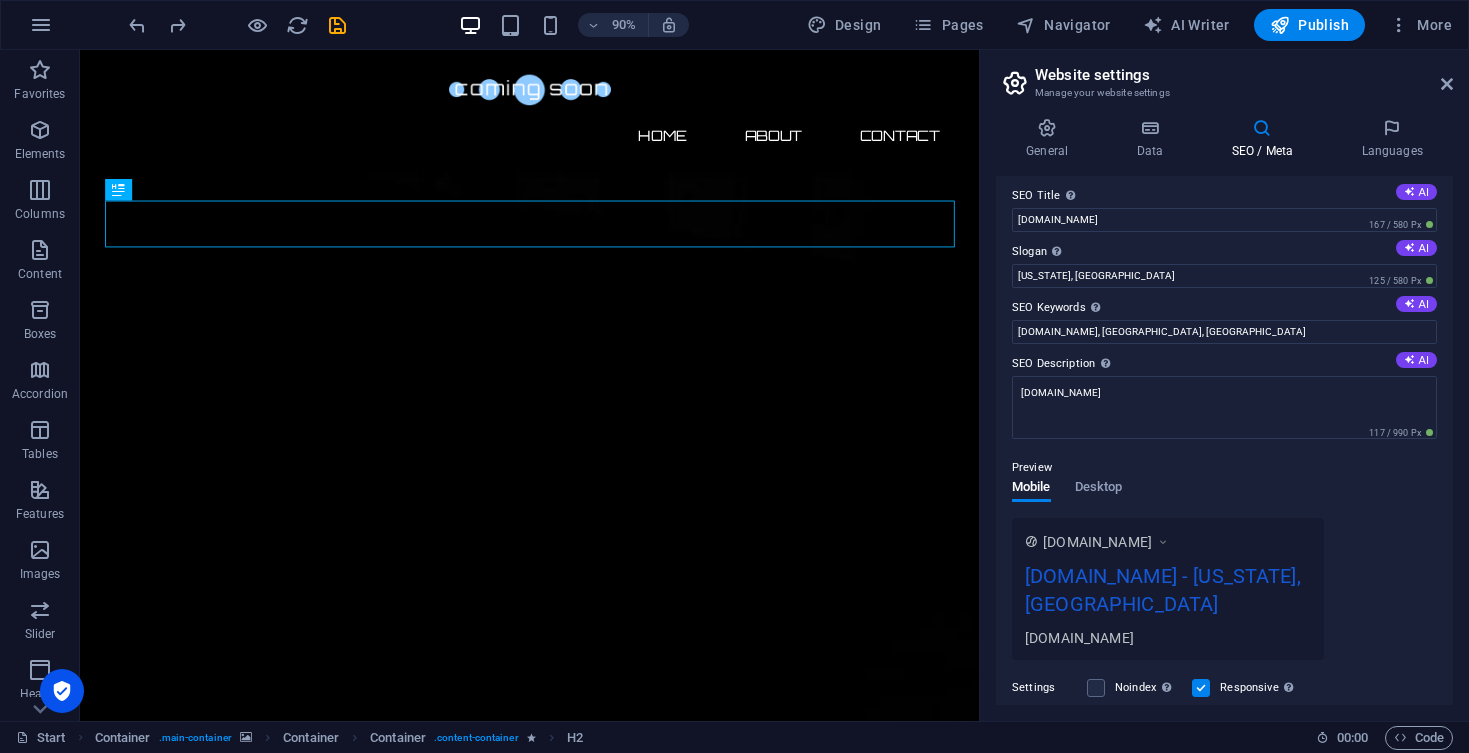 drag, startPoint x: 1003, startPoint y: 253, endPoint x: 1017, endPoint y: 253, distance: 14 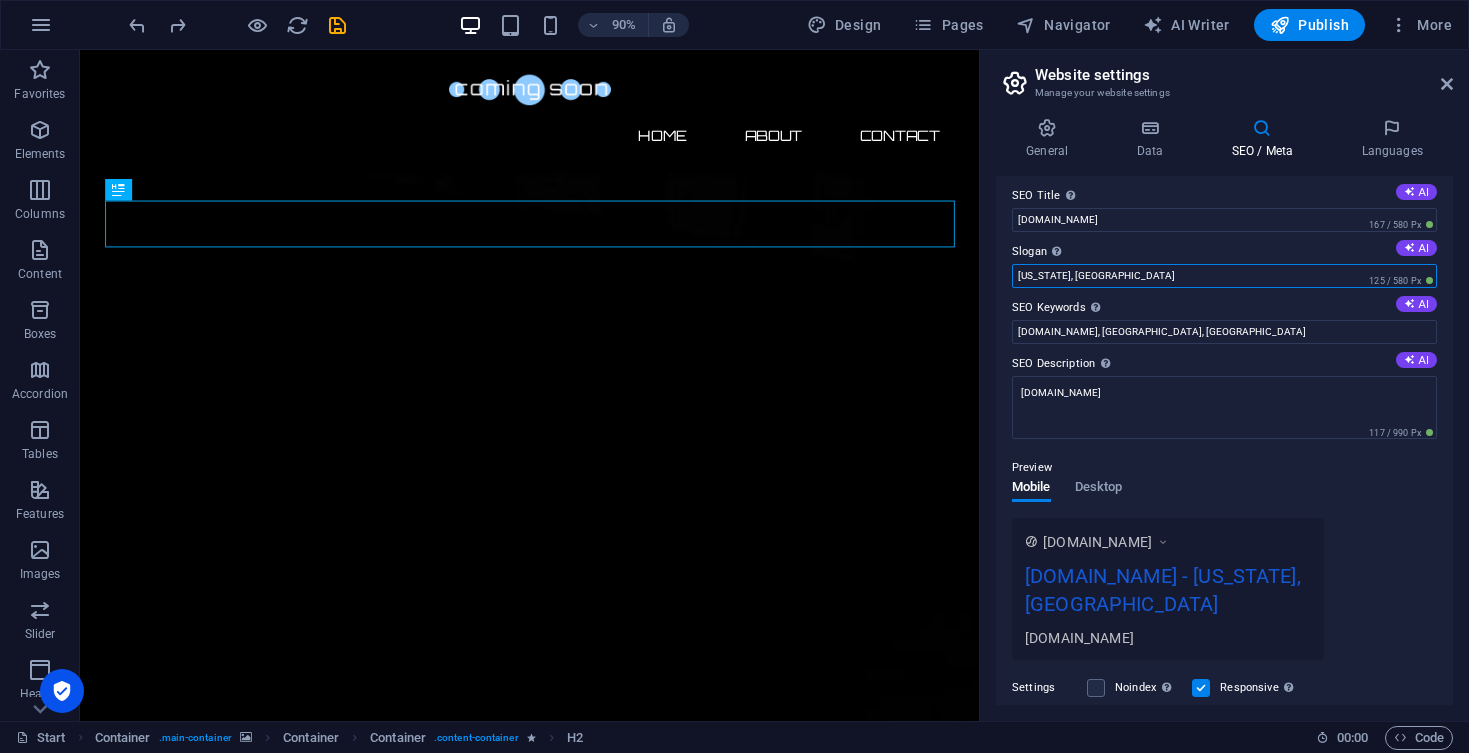 drag, startPoint x: 1083, startPoint y: 272, endPoint x: 1033, endPoint y: 270, distance: 50.039986 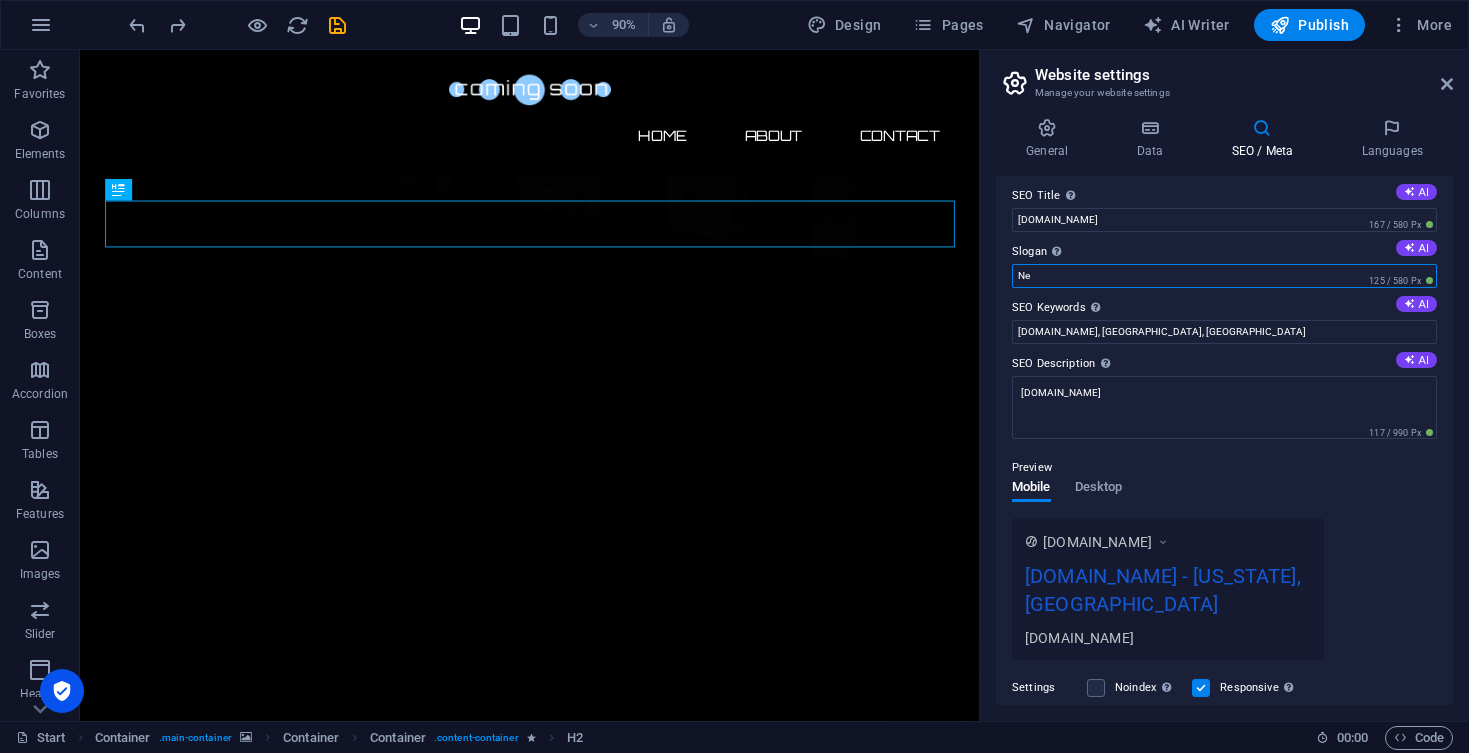 type on "N" 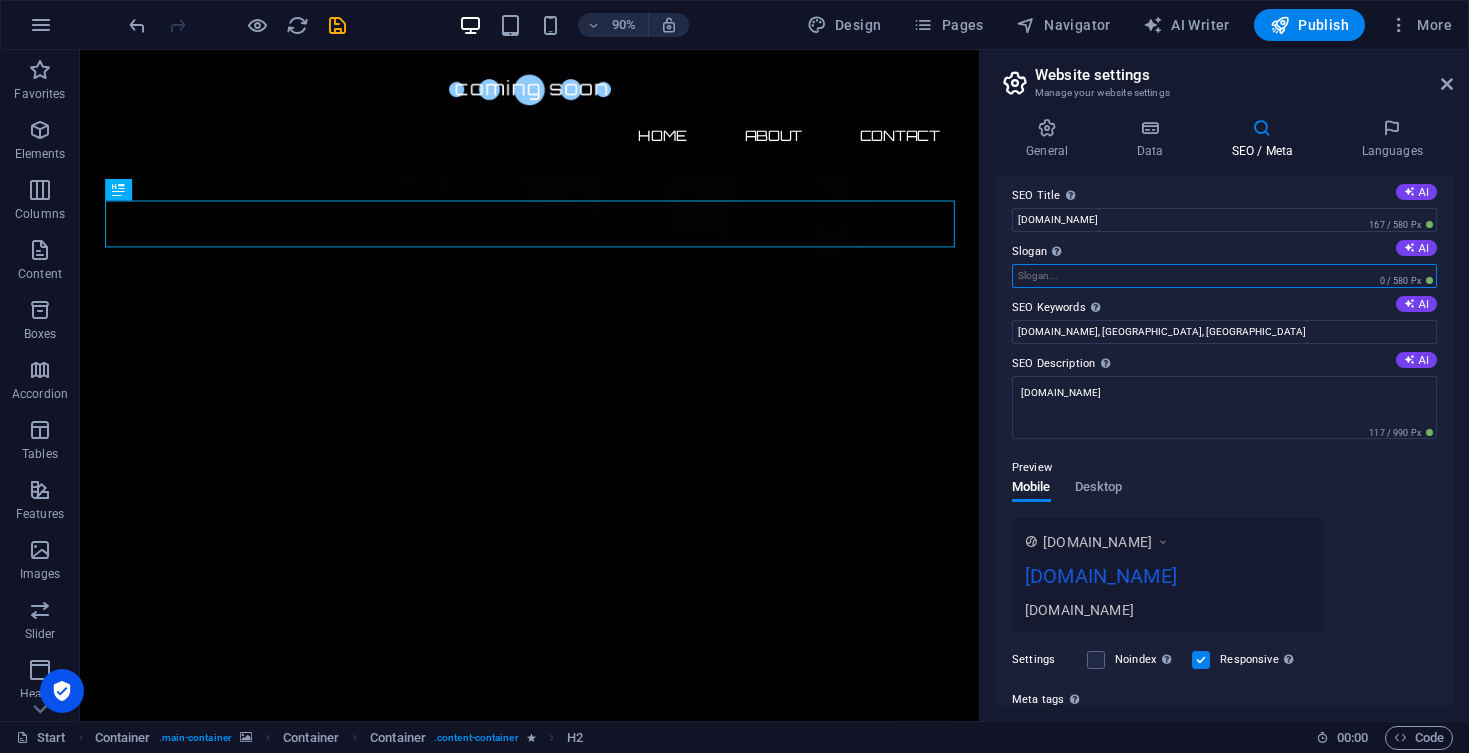 paste on "STAGE YOUR BRAND - SCALE YOUR REVENUE" 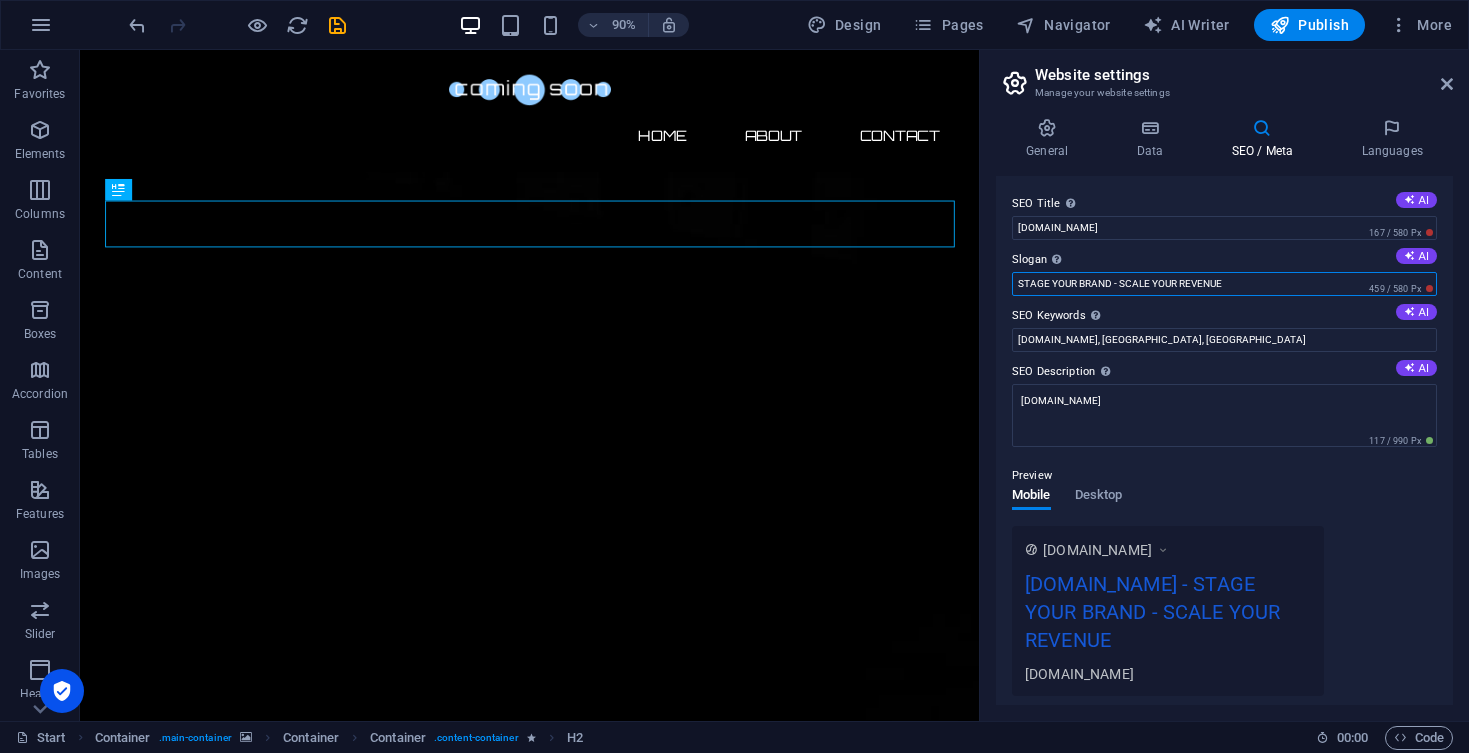 scroll, scrollTop: 0, scrollLeft: 0, axis: both 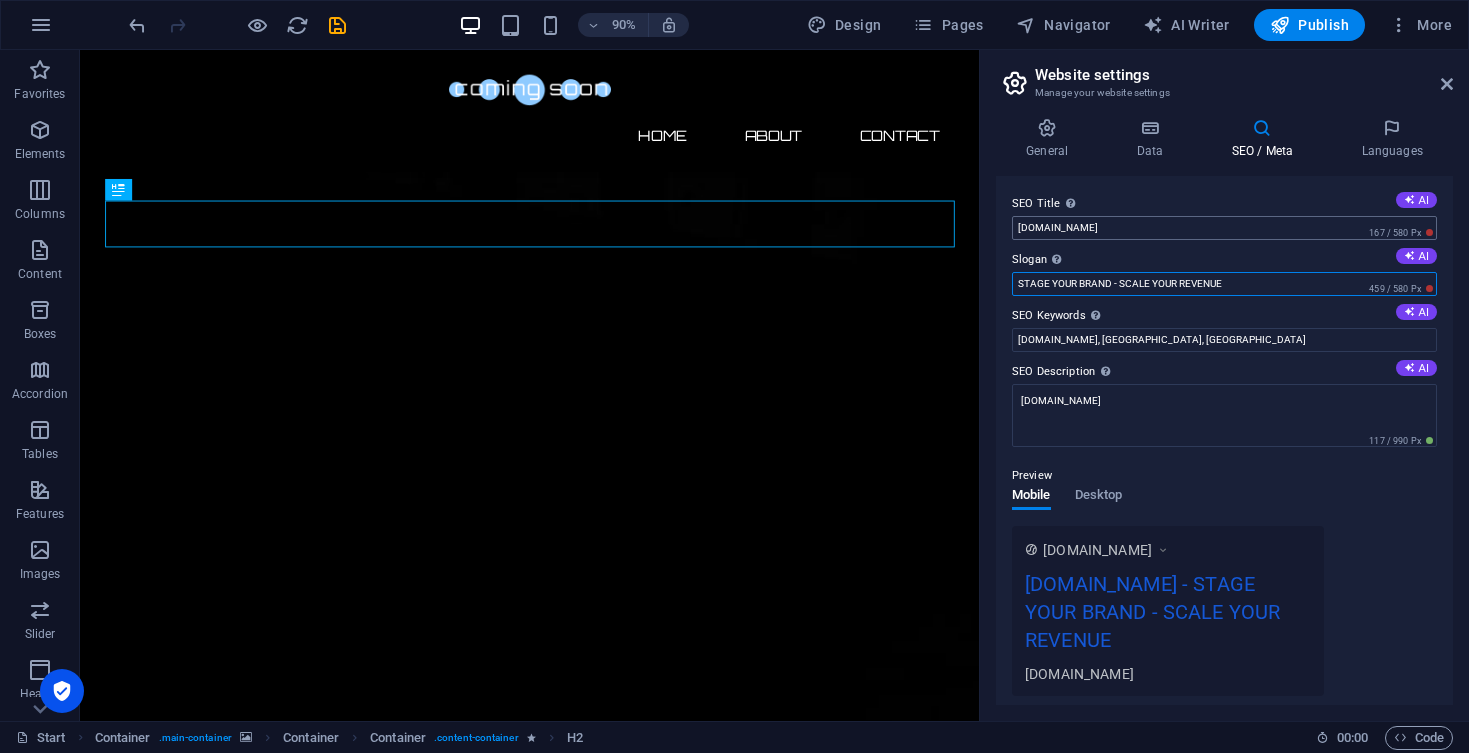 type on "STAGE YOUR BRAND - SCALE YOUR REVENUE" 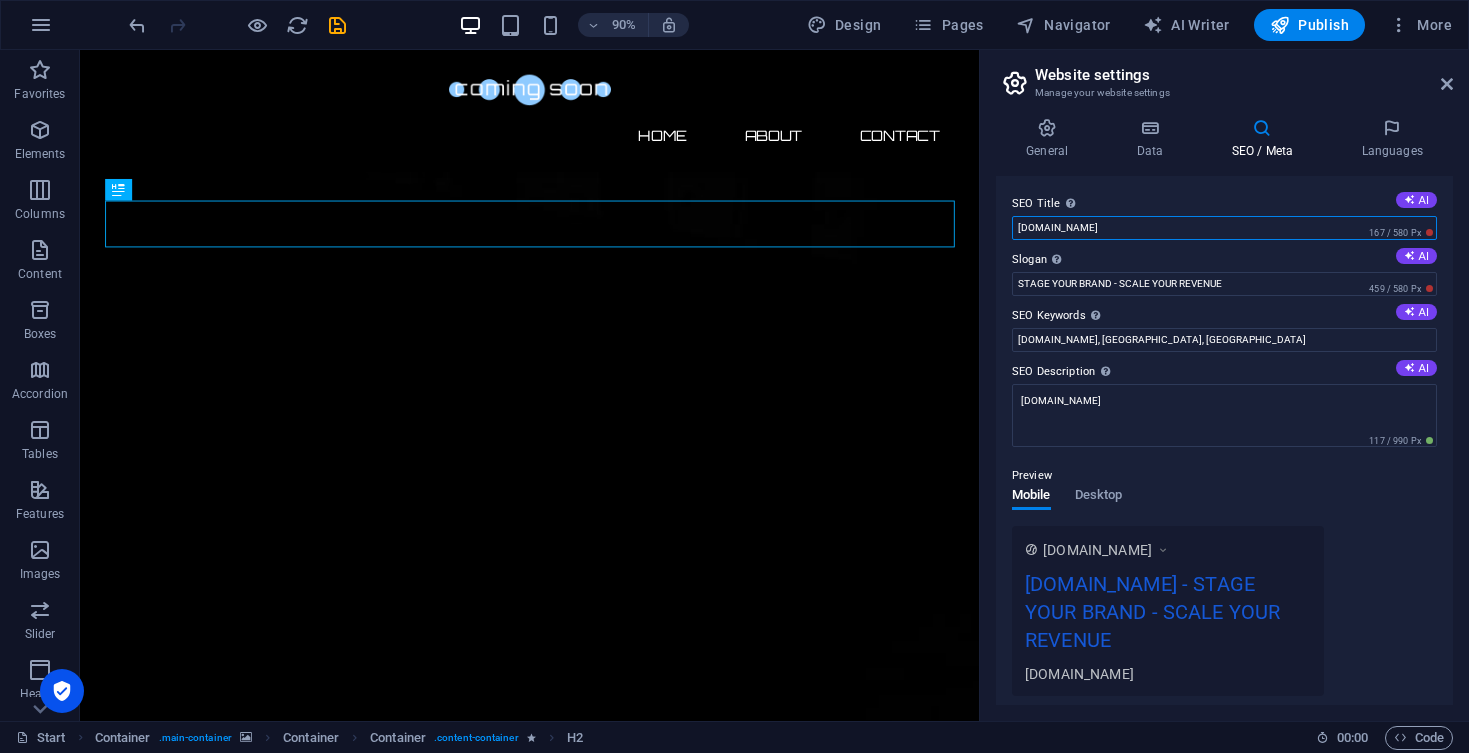drag, startPoint x: 1146, startPoint y: 218, endPoint x: 1098, endPoint y: 219, distance: 48.010414 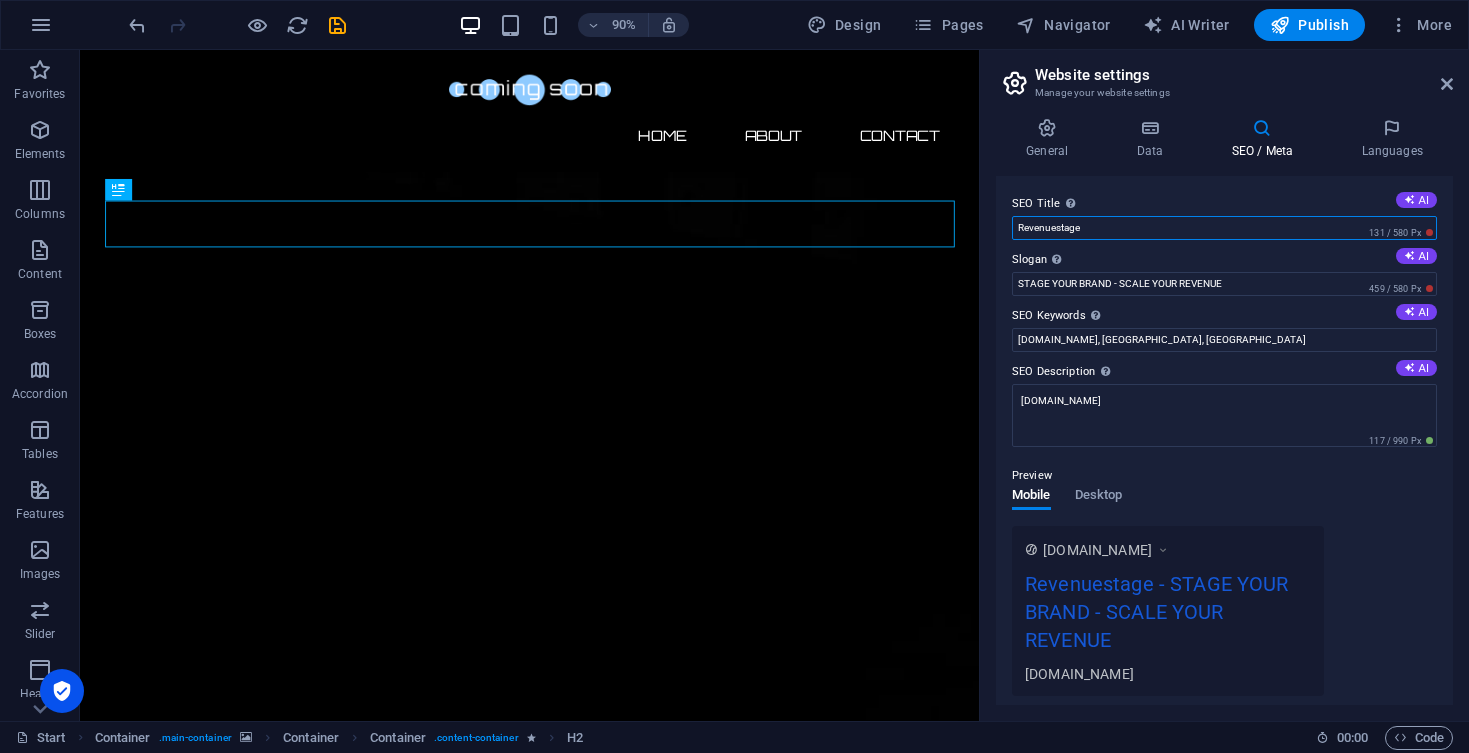 type on "Revenuestage" 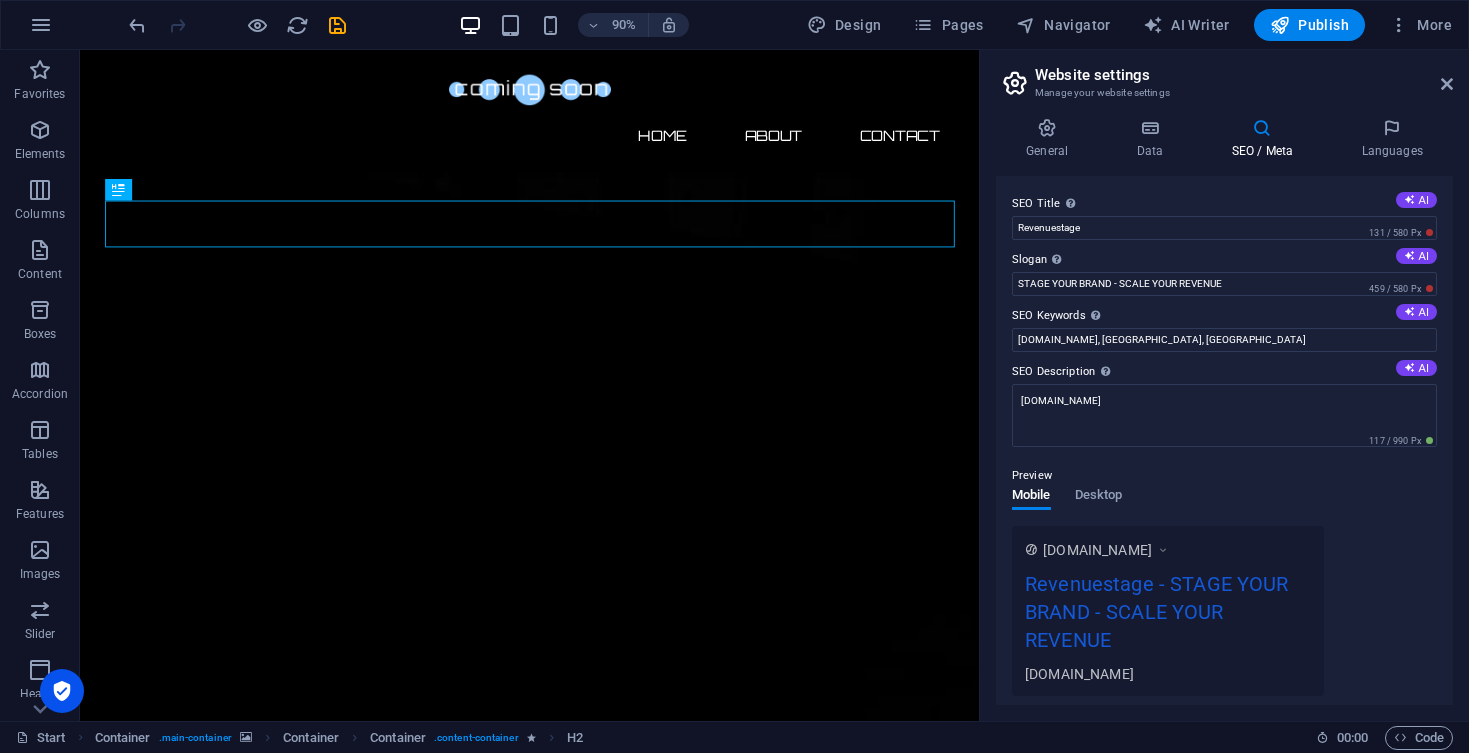 click on "[DOMAIN_NAME] Revenuestage - STAGE YOUR BRAND - SCALE YOUR REVENUE [DOMAIN_NAME]" at bounding box center (1224, 611) 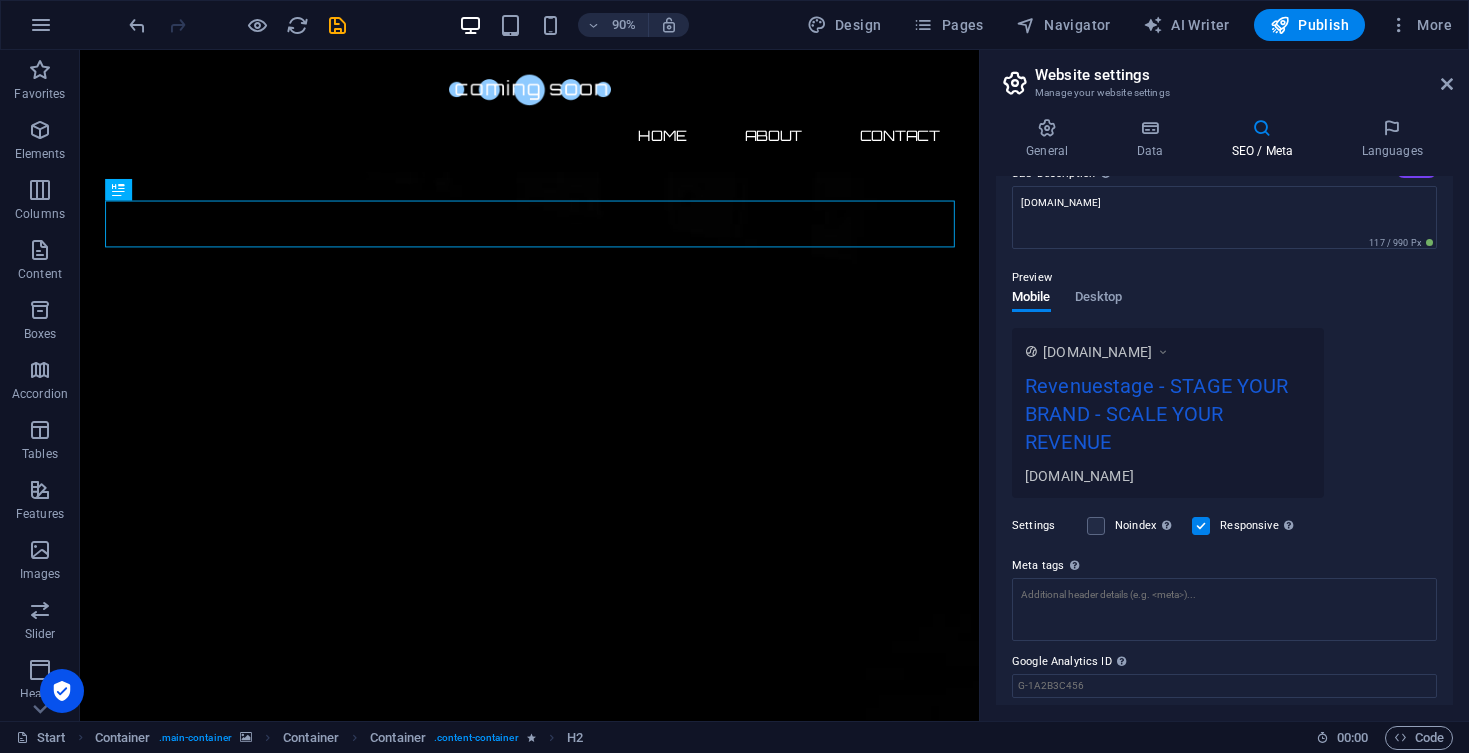 scroll, scrollTop: 214, scrollLeft: 0, axis: vertical 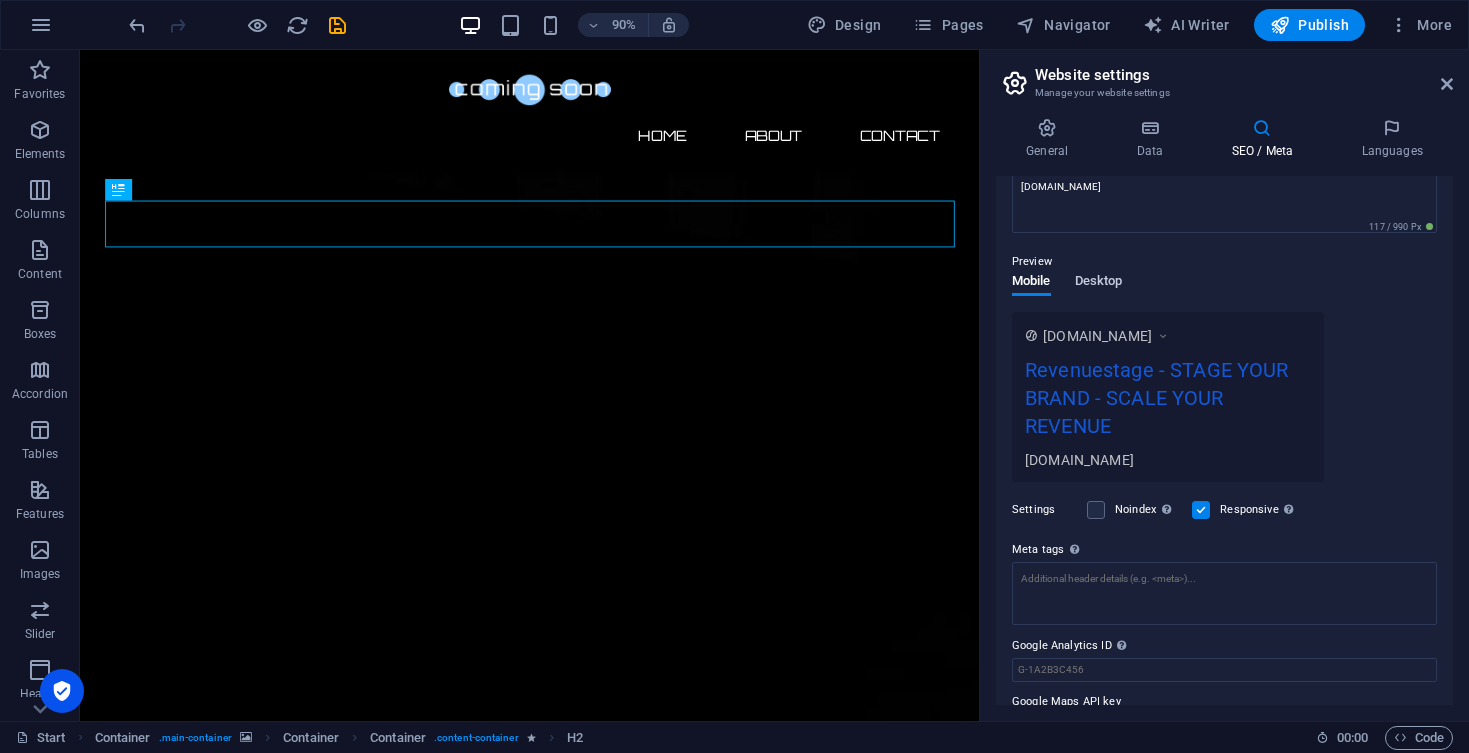 click on "Desktop" at bounding box center (1099, 283) 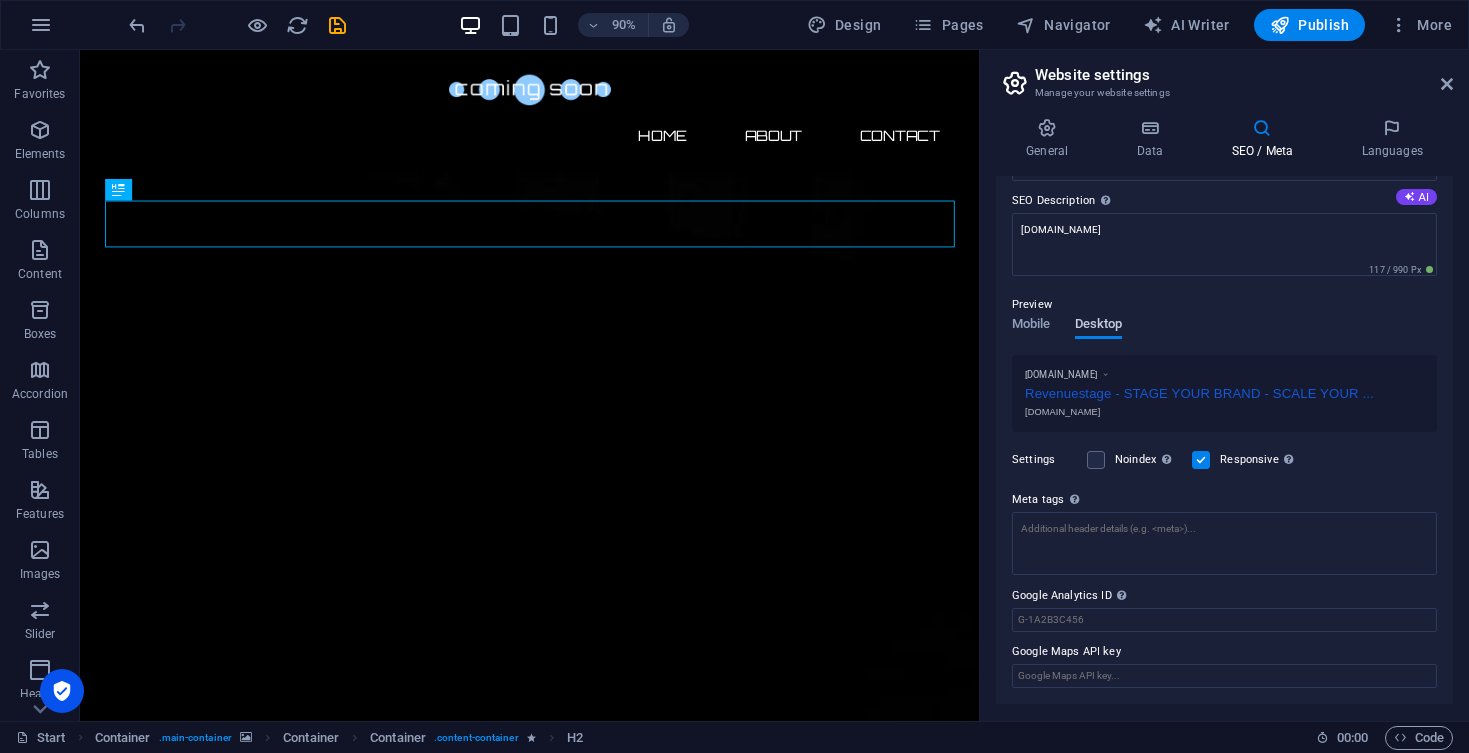 scroll, scrollTop: 168, scrollLeft: 0, axis: vertical 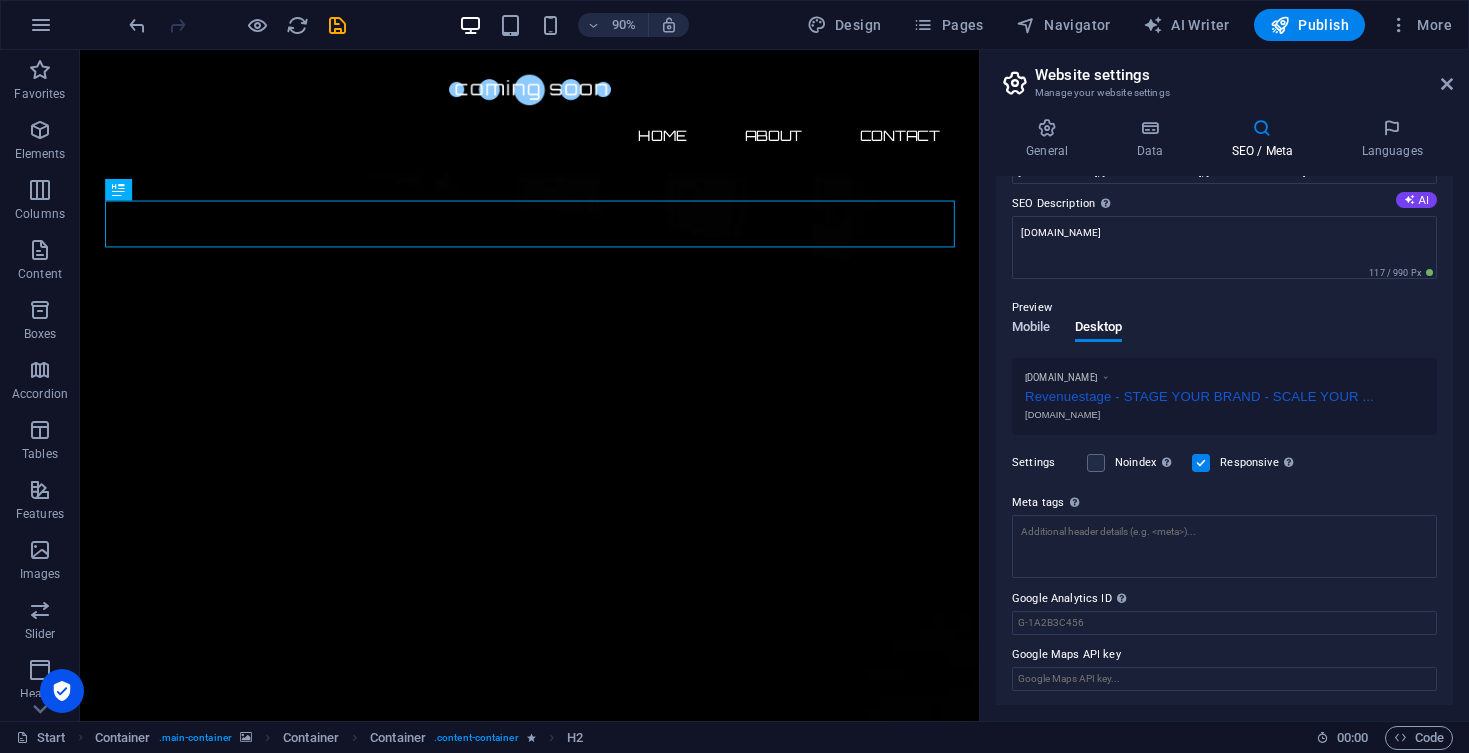 click on "Mobile" at bounding box center (1031, 329) 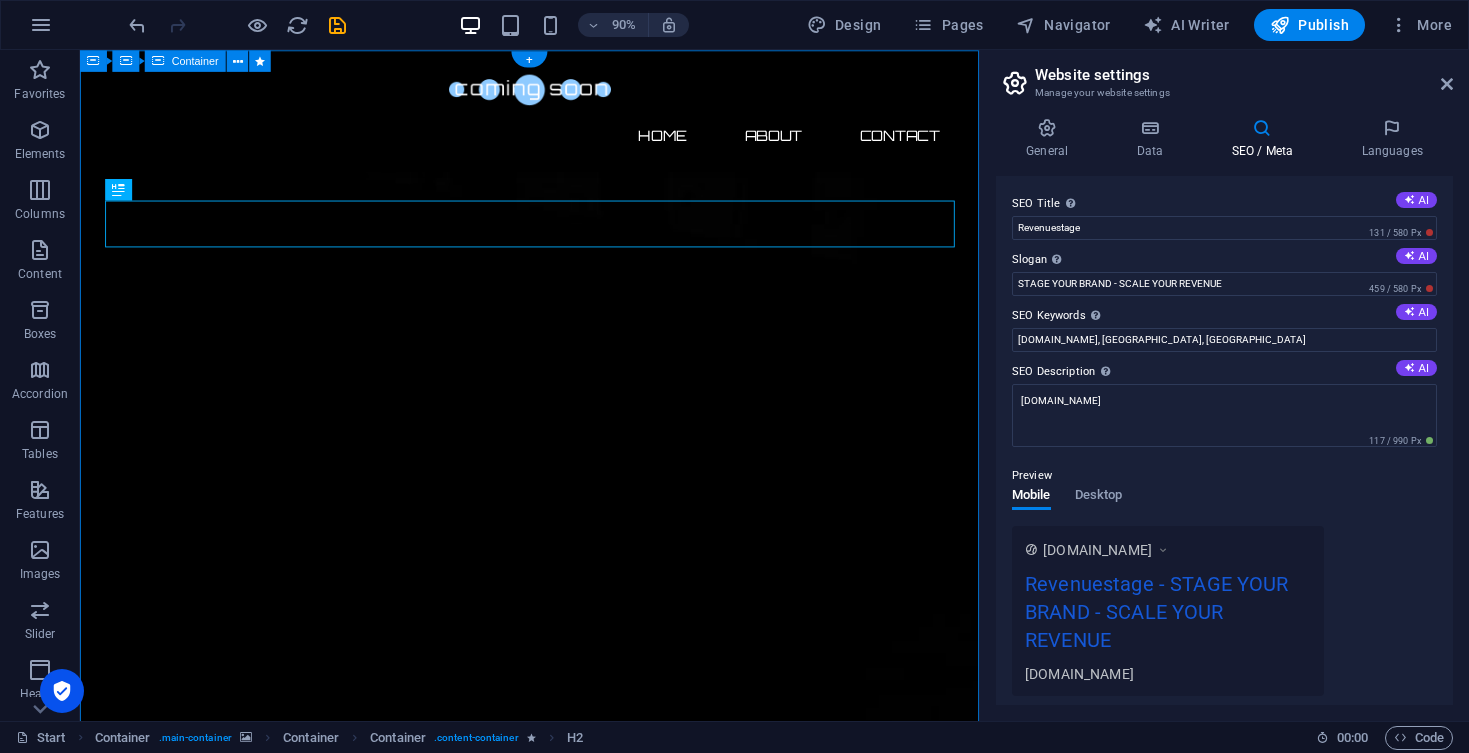scroll, scrollTop: 0, scrollLeft: 0, axis: both 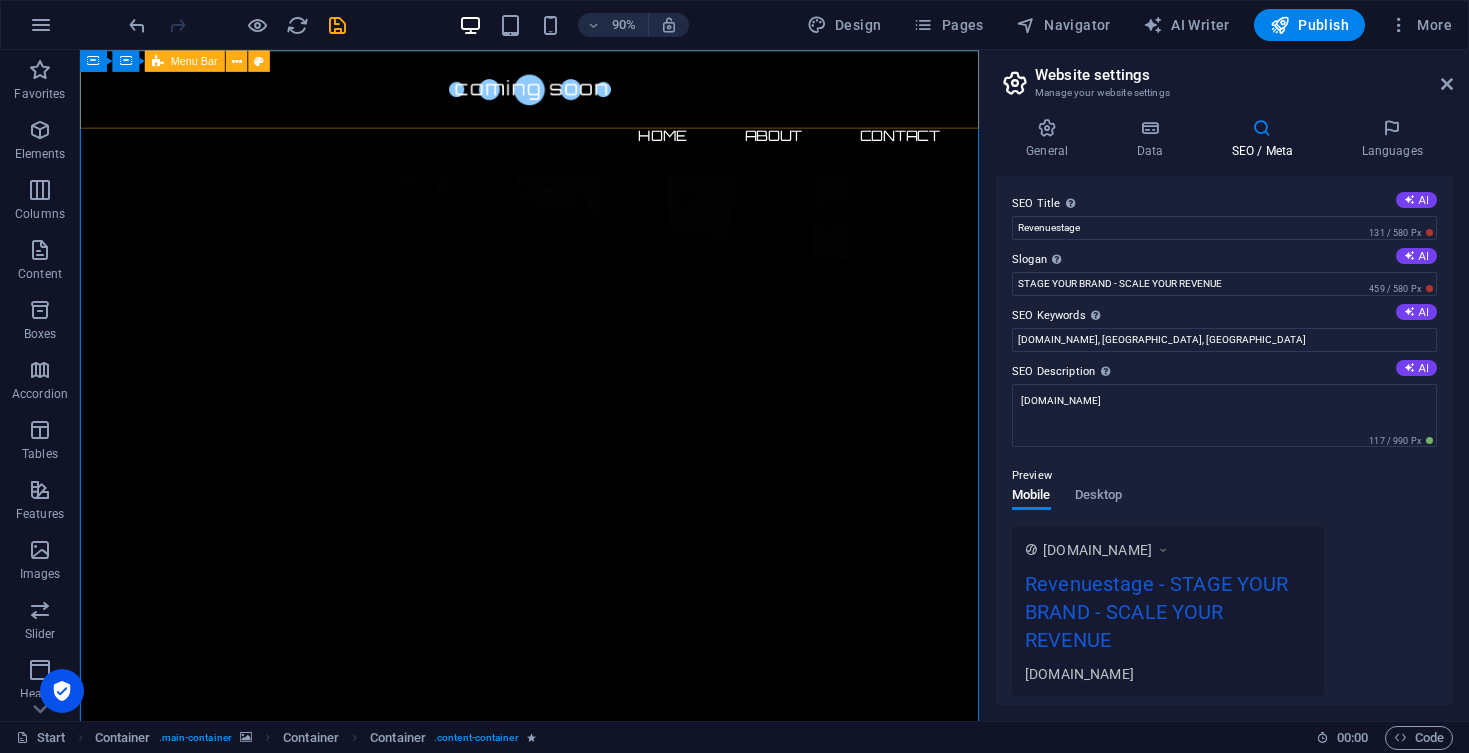click on "Website settings Manage your website settings  General  Data  SEO / Meta  Languages Website name [DOMAIN_NAME] Logo Drag files here, click to choose files or select files from Files or our free stock photos & videos Select files from the file manager, stock photos, or upload file(s) Upload Favicon Set the favicon of your website here. A favicon is a small icon shown in the browser tab next to your website title. It helps visitors identify your website. Drag files here, click to choose files or select files from Files or our free stock photos & videos Select files from the file manager, stock photos, or upload file(s) Upload Preview Image (Open Graph) This image will be shown when the website is shared on social networks Drag files here, click to choose files or select files from Files or our free stock photos & videos Select files from the file manager, stock photos, or upload file(s) Upload Contact data for this website. This can be used everywhere on the website and will update automatically. Company Fax" at bounding box center [1224, 385] 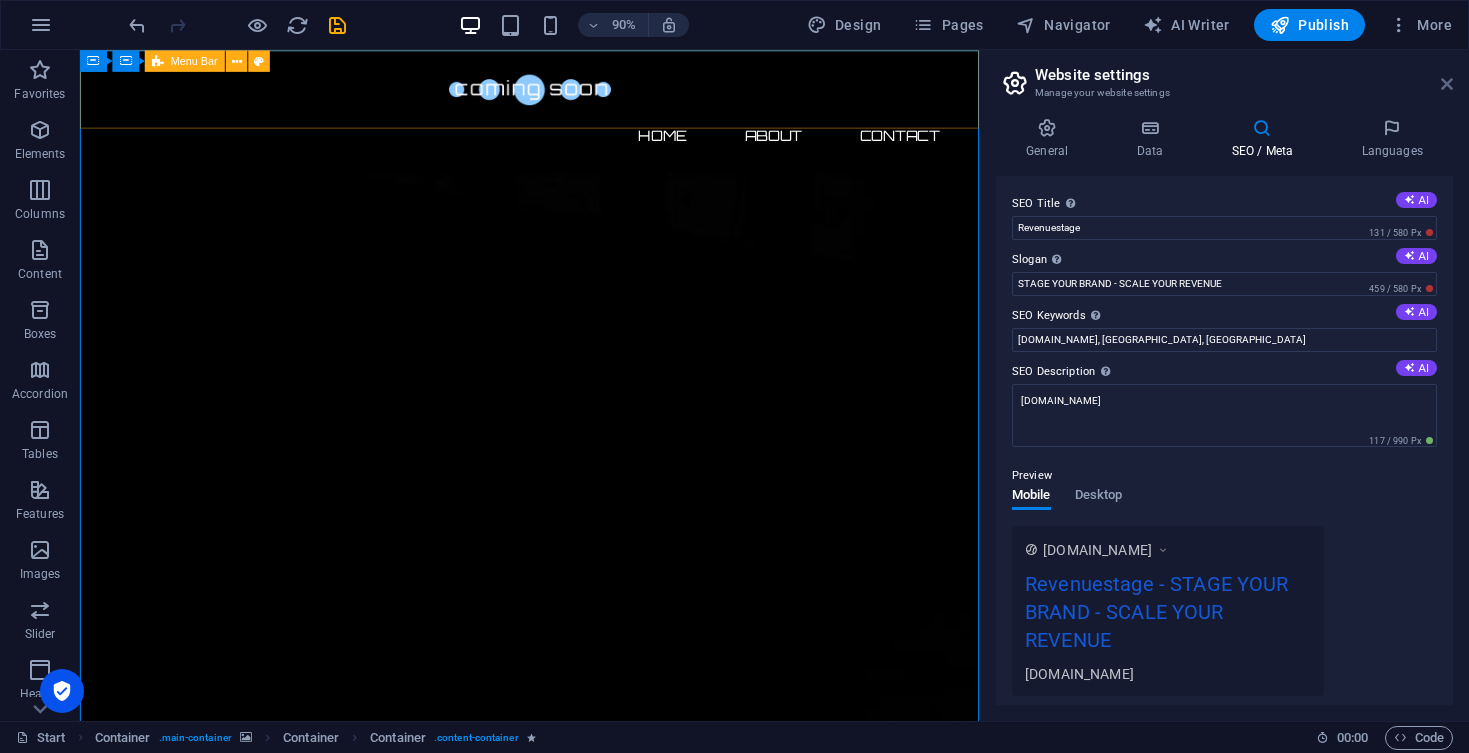 click at bounding box center [1447, 84] 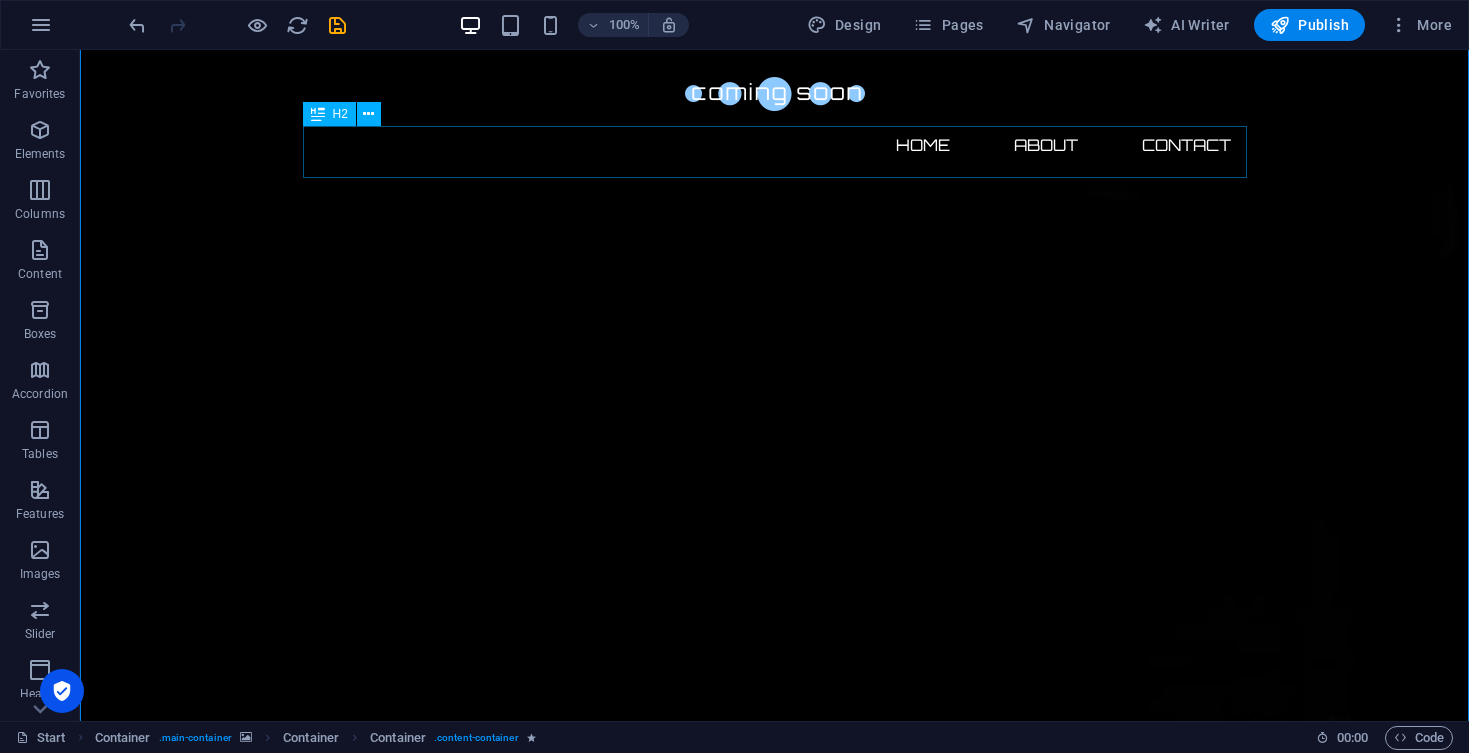 scroll, scrollTop: 93, scrollLeft: 0, axis: vertical 